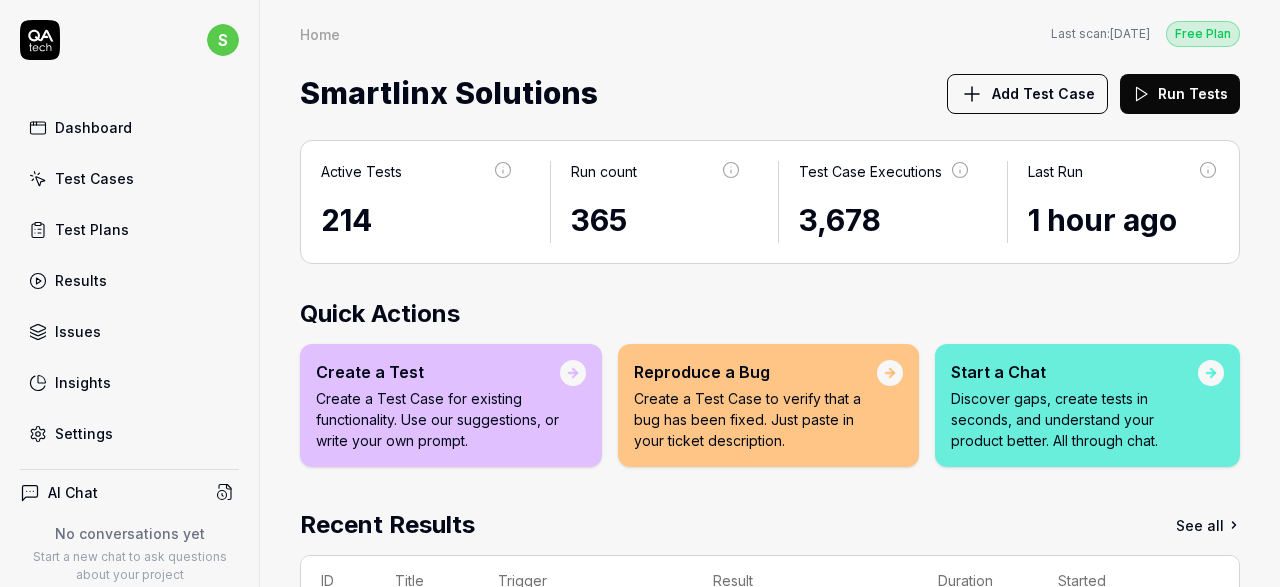 scroll, scrollTop: 0, scrollLeft: 0, axis: both 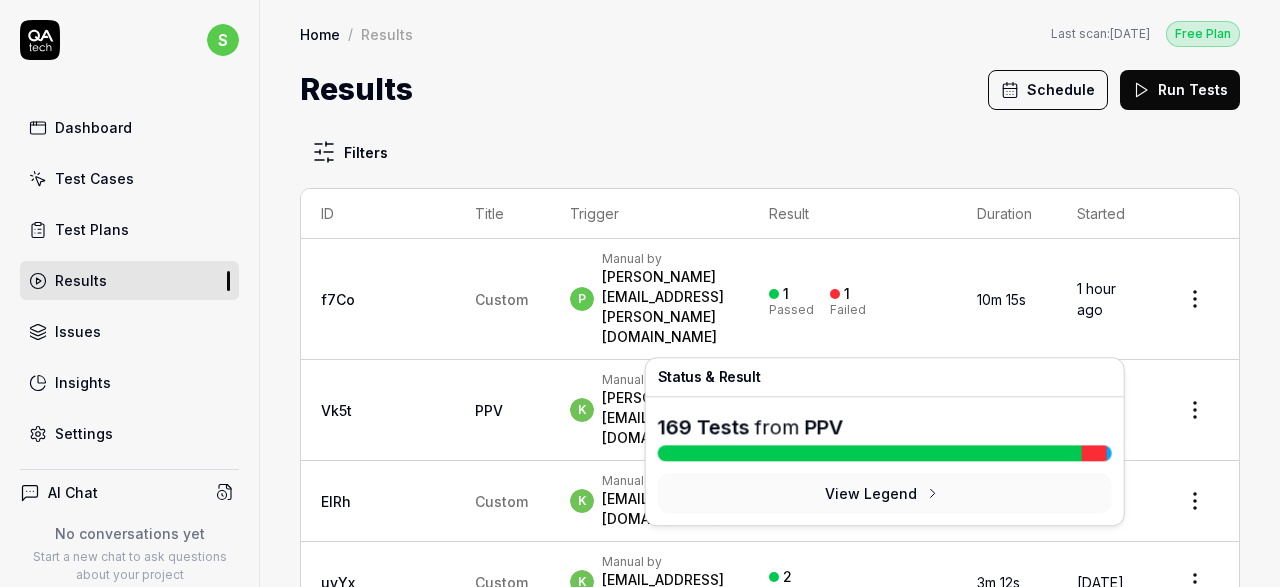 click on "Failed" at bounding box center (848, 421) 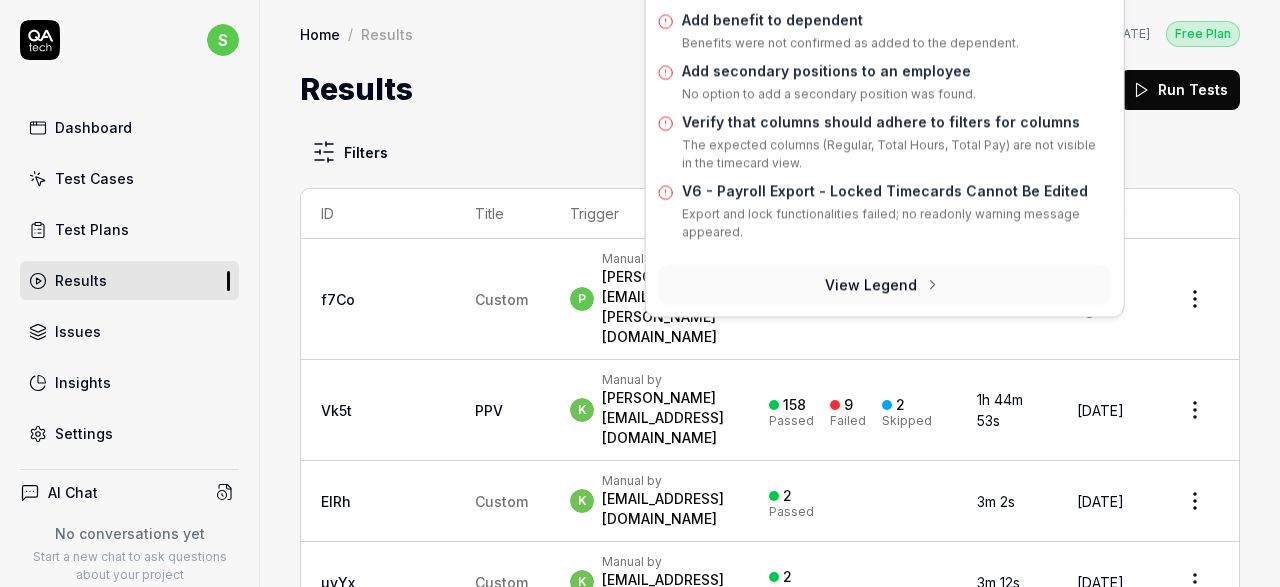 click on "2 Passed" at bounding box center [853, 582] 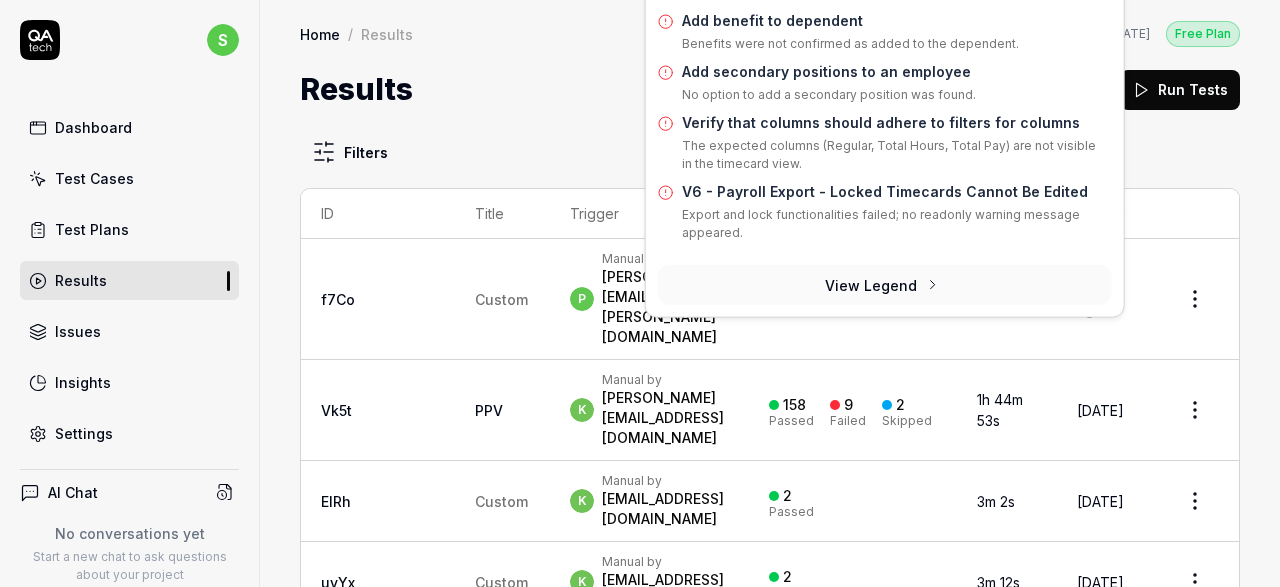 click on "Failed" at bounding box center (848, 421) 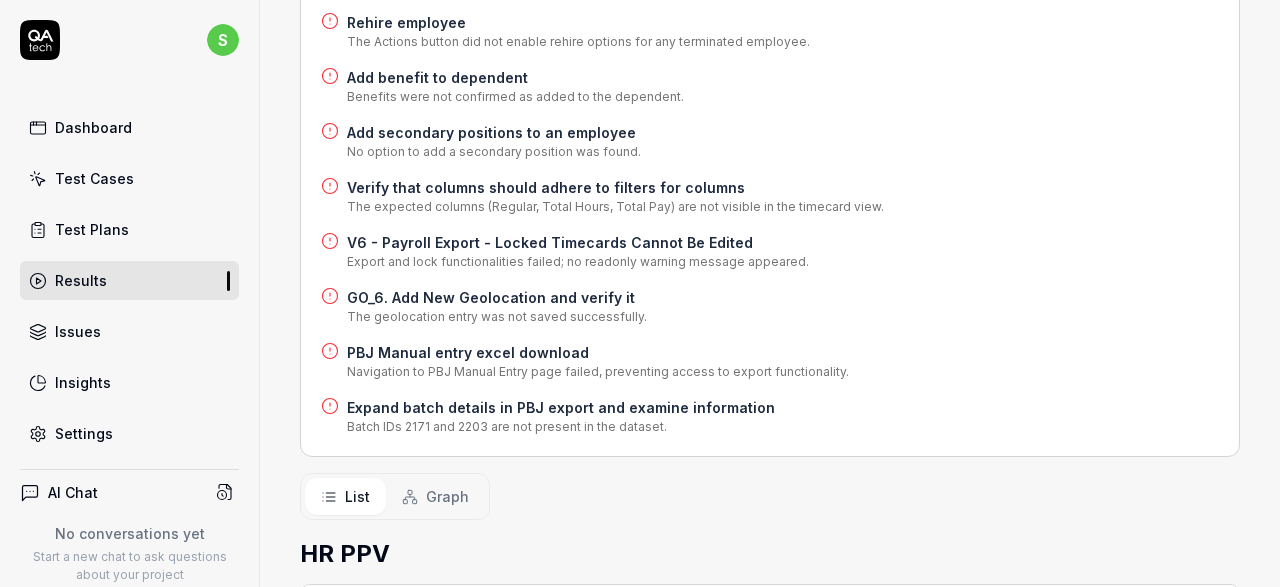 scroll, scrollTop: 0, scrollLeft: 0, axis: both 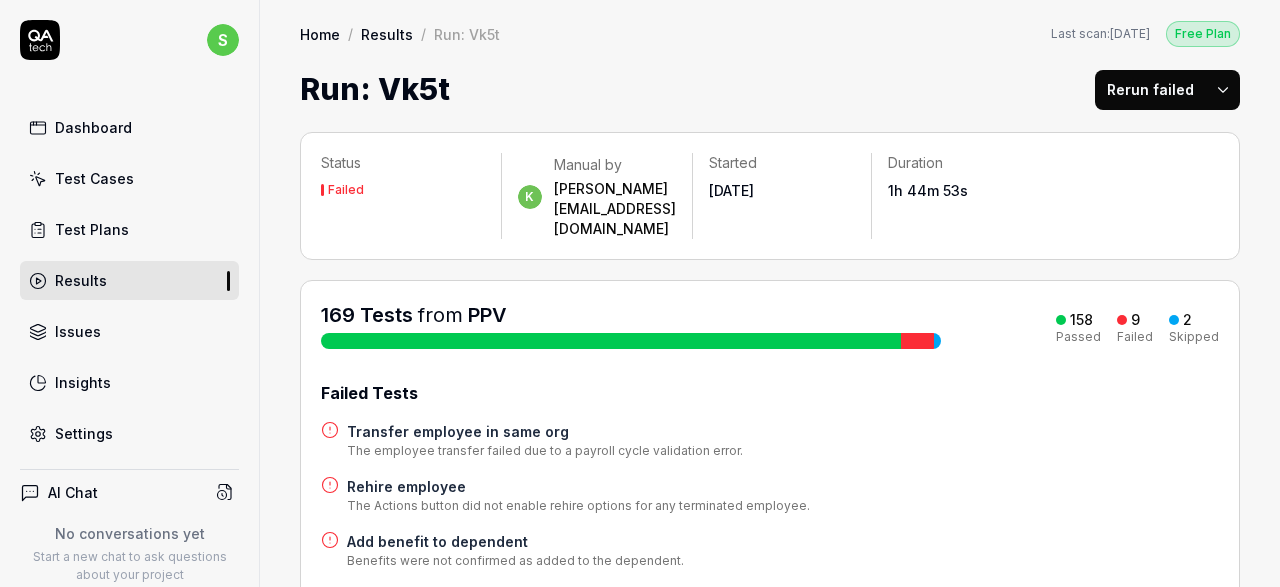 click on "Test Cases" at bounding box center [94, 178] 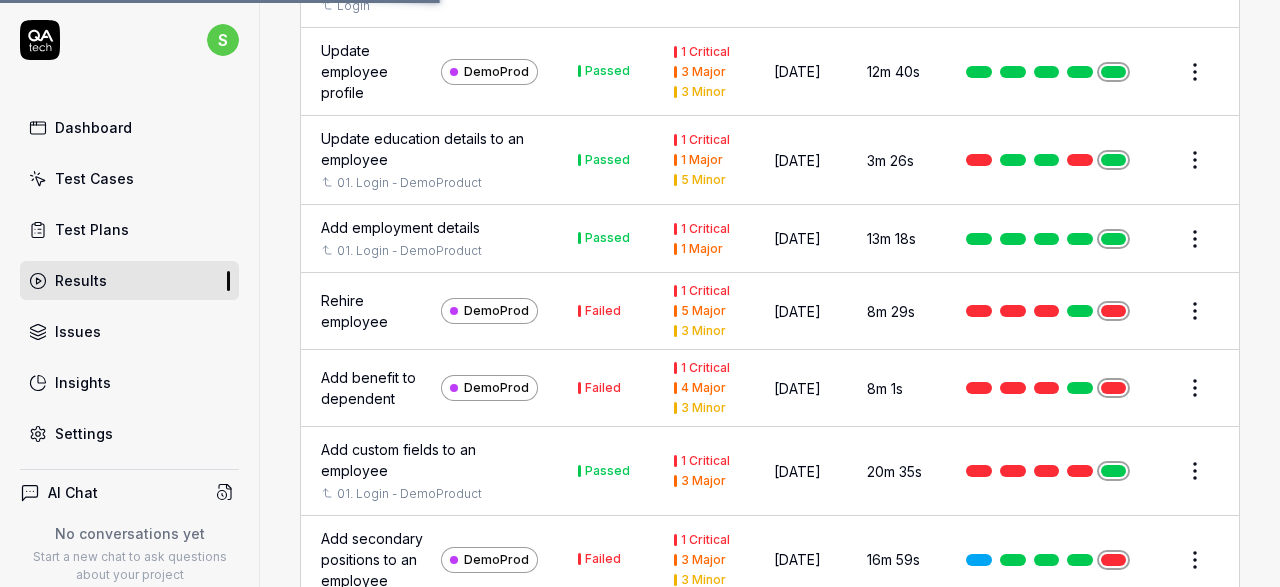 scroll, scrollTop: 3480, scrollLeft: 0, axis: vertical 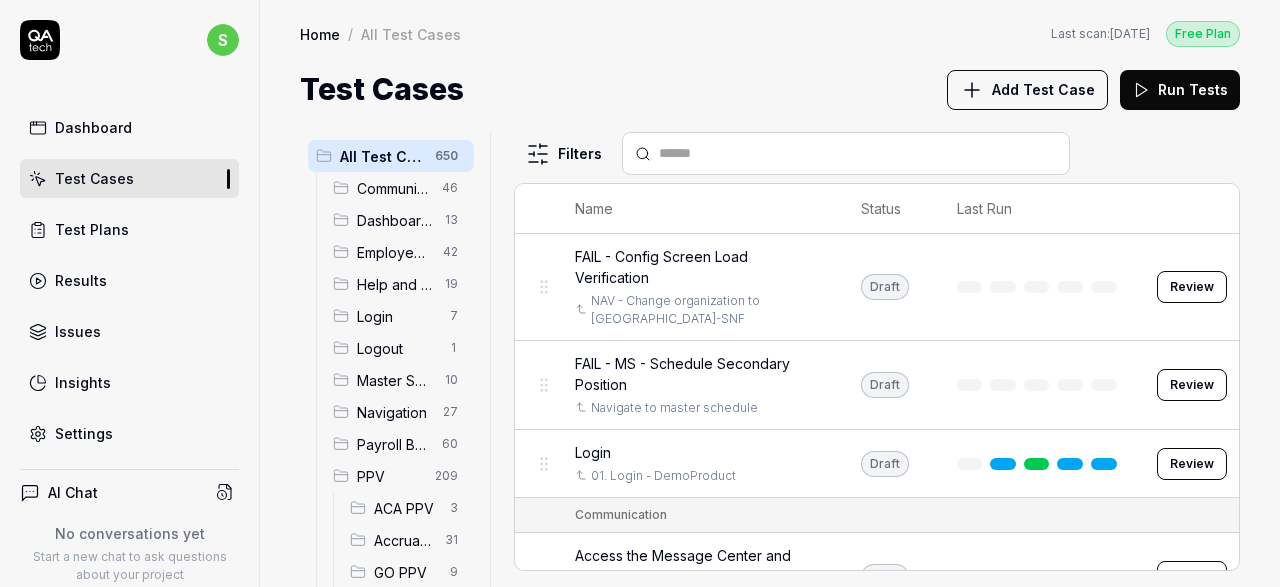 click on "ACA PPV" at bounding box center [406, 508] 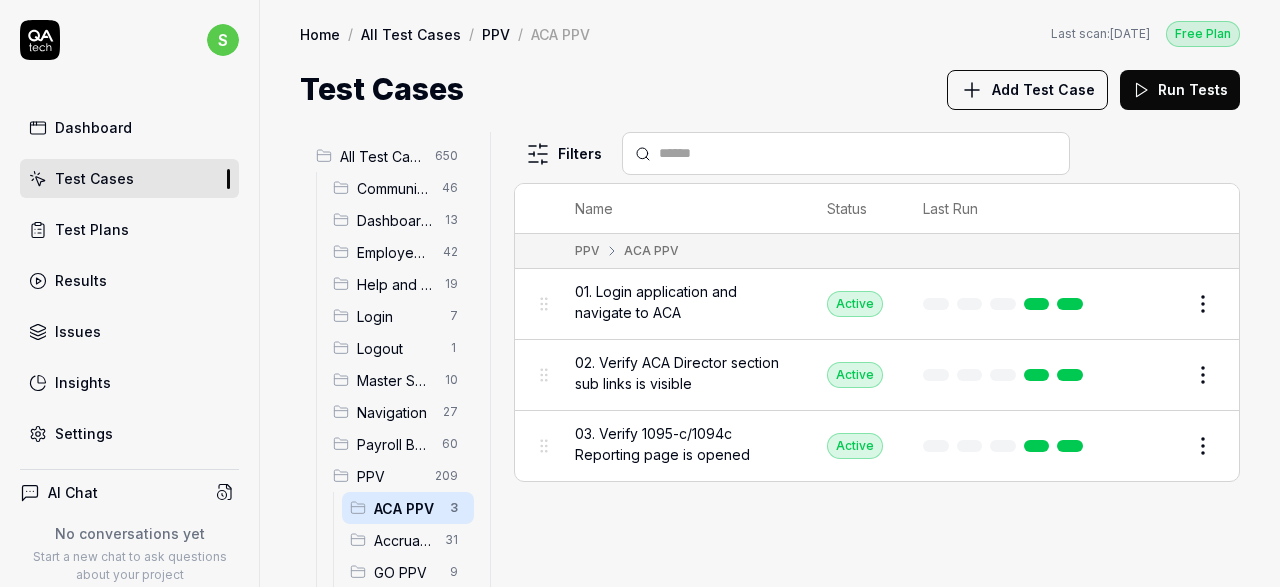 scroll, scrollTop: 232, scrollLeft: 0, axis: vertical 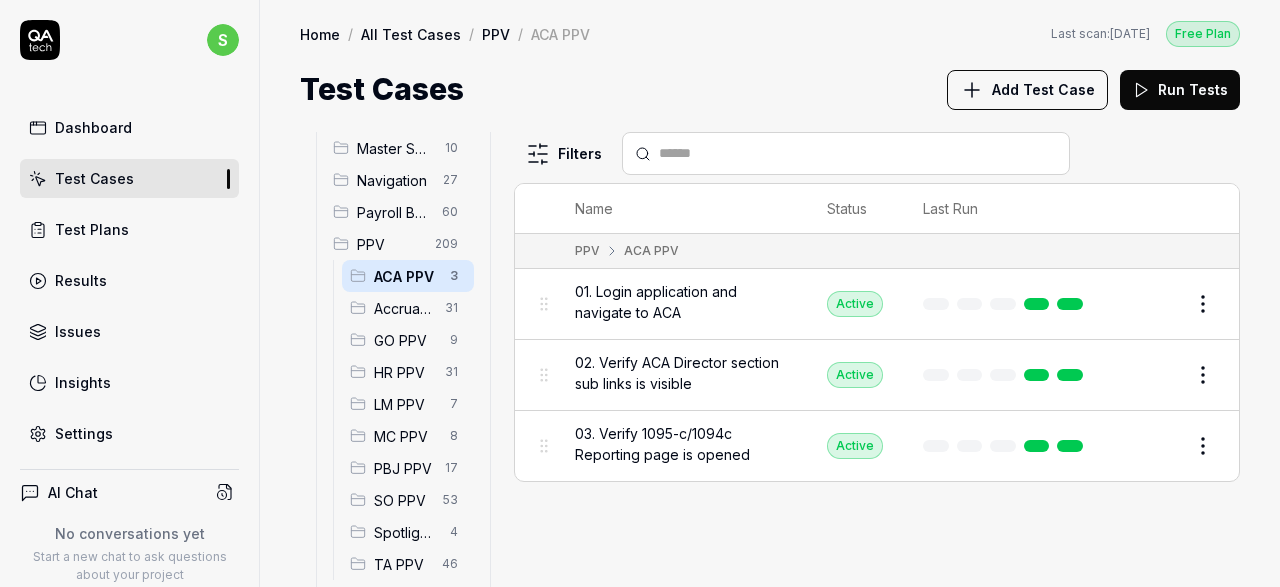 click on "s Dashboard Test Cases Test Plans Results Issues Insights Settings AI Chat No conversations yet Start a new chat to ask questions about your project New Test Runs 367  of  999 This is just a trial, upgrade for more tests! You have almost reached the limit for the trial. Upgrade Now Book a call with us Documentation S Smartlinx Smartlinx Solutions Collapse Sidebar Home / All Test Cases / PPV / ACA PPV Free Plan Home / All Test Cases / PPV / ACA PPV Last scan:  [DATE] Free Plan Test Cases Add Test Case Run Tests All Test Cases 650 Communication 46 Dashboard Management 13 Employee Management 42 Help and Support 19 Login 7 Logout 1 Master Schedule 10 Navigation 27 Payroll Based Journal 60 PPV 209 ACA PPV 3 Accruals PPV 31 GO PPV 9 HR PPV 31 LM PPV 7 MC PPV 8 PBJ PPV 17 SO PPV 53 Spotlight PPV 4 TA PPV 46 Reporting 6 Schedule Optimizer 7 Screen Loads 7 TestPPV 0 Time & Attendance 192 User Profile 1 Filters Name Status Last Run PPV ACA PPV 01. Login application and navigate to  ACA Active Edit Active Edit Edit" at bounding box center (640, 293) 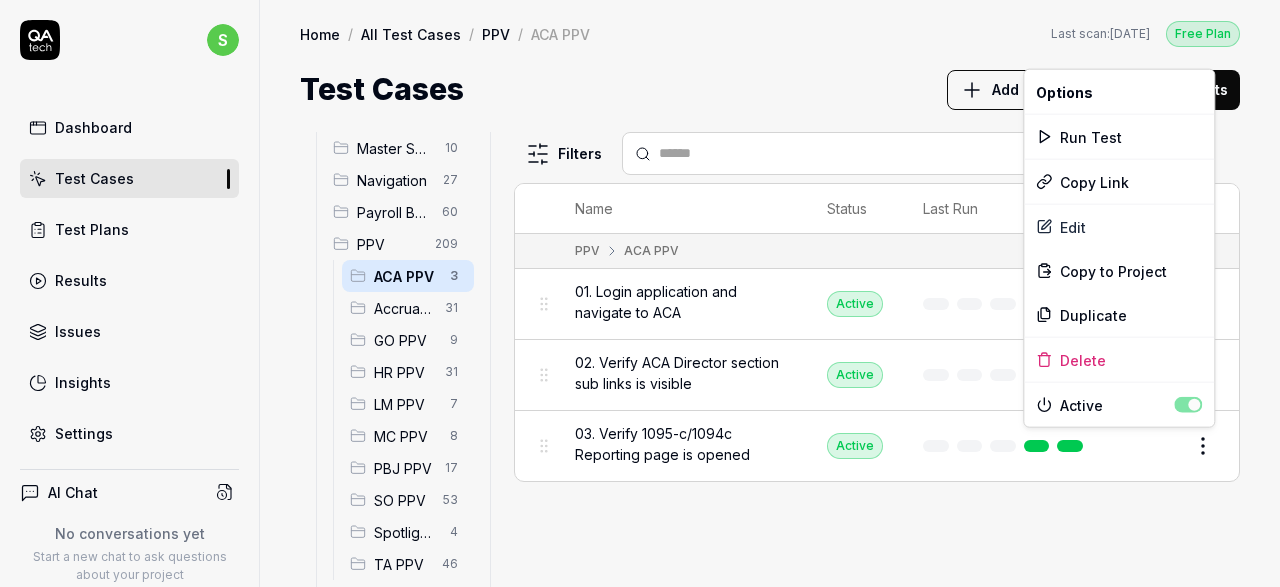 scroll, scrollTop: 232, scrollLeft: 0, axis: vertical 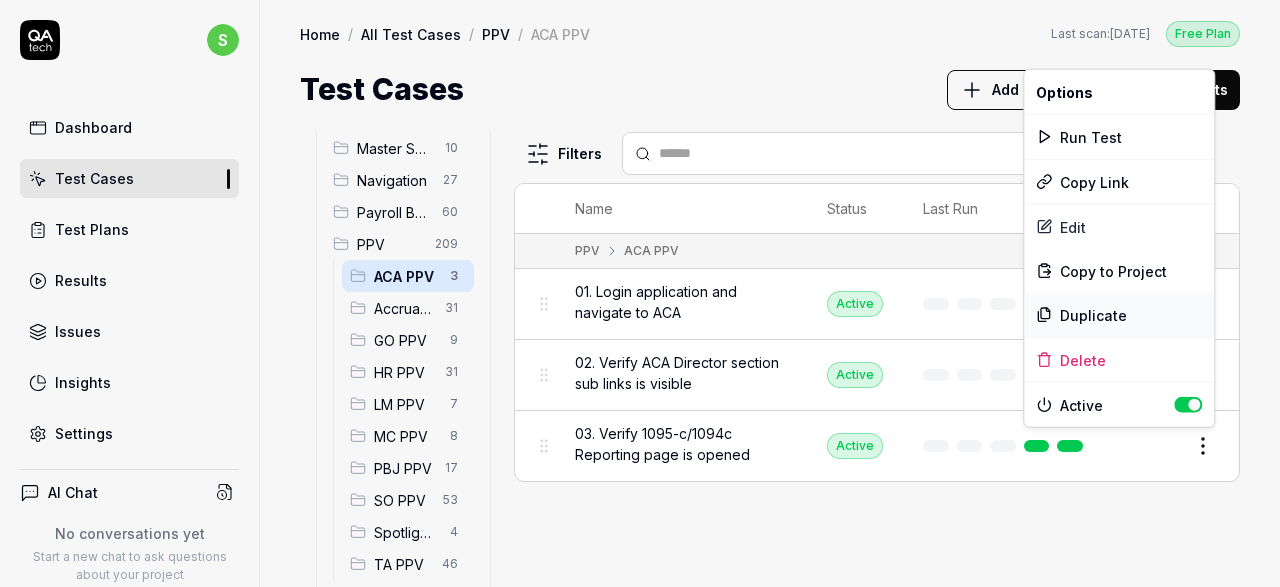 click on "Duplicate" at bounding box center (1119, 315) 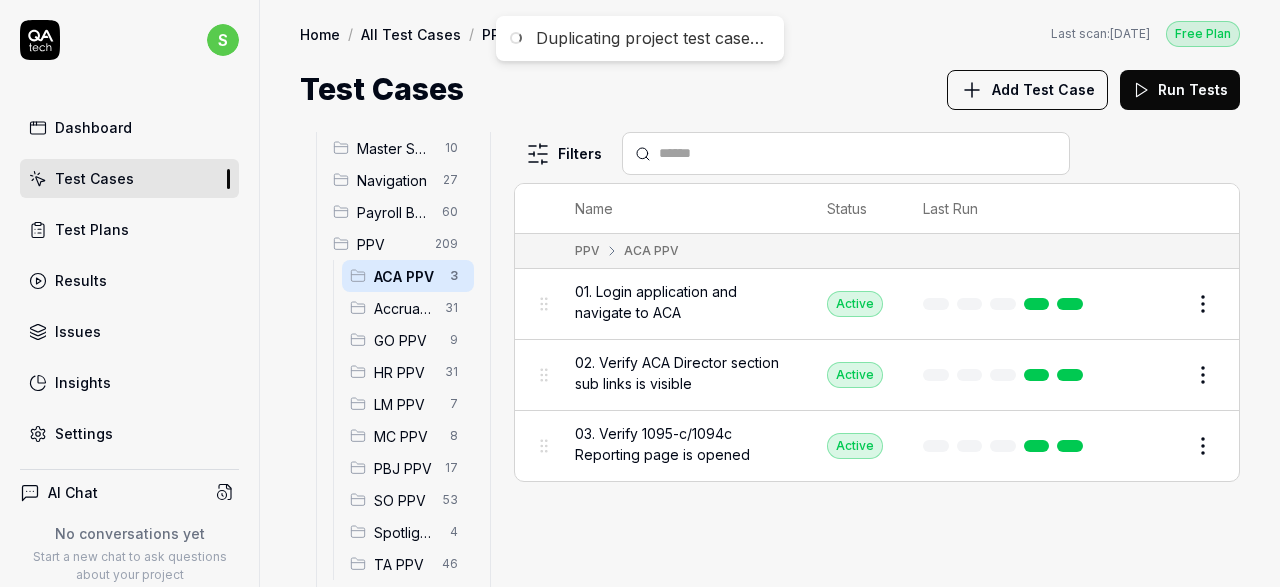 scroll, scrollTop: 232, scrollLeft: 0, axis: vertical 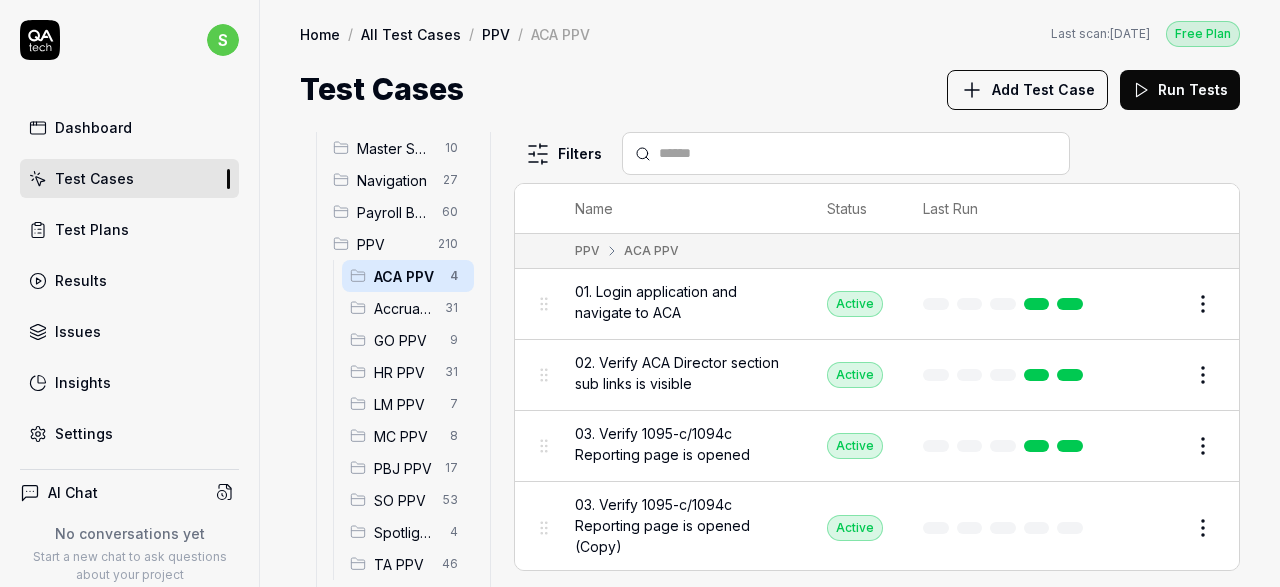 click on "Edit" at bounding box center (1155, 528) 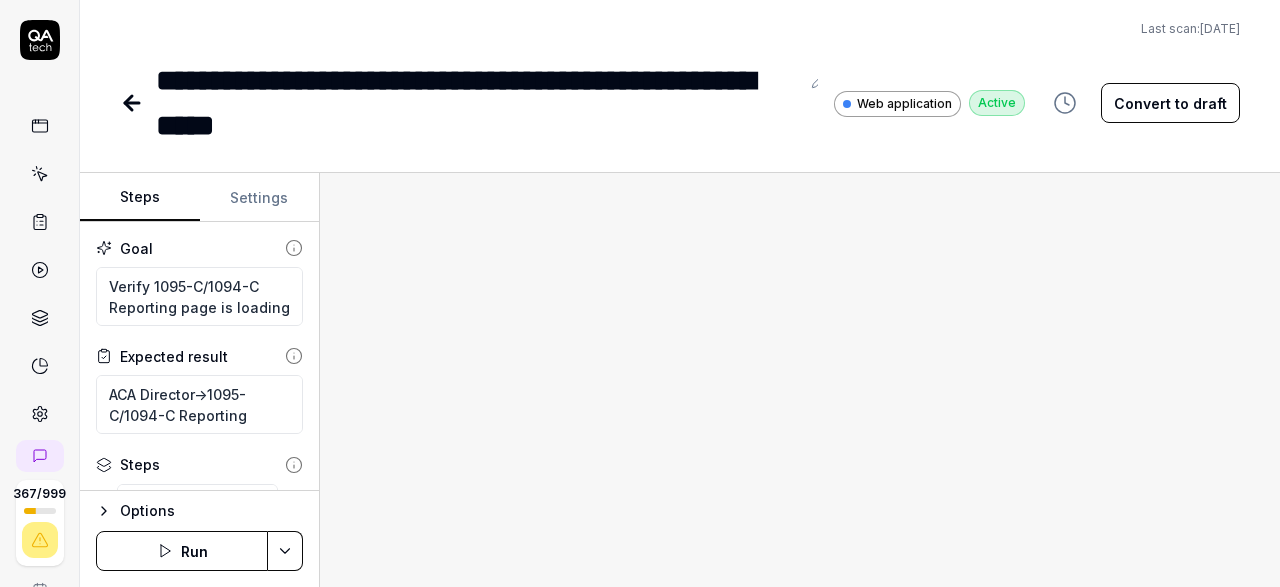 click 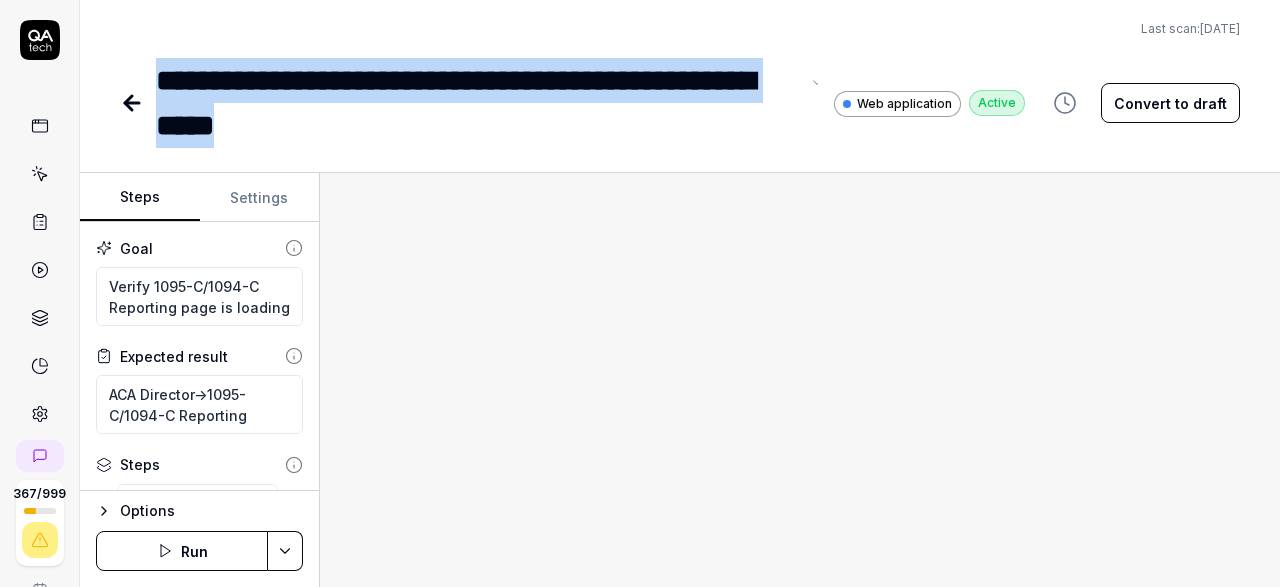 drag, startPoint x: 406, startPoint y: 130, endPoint x: 155, endPoint y: 66, distance: 259.03088 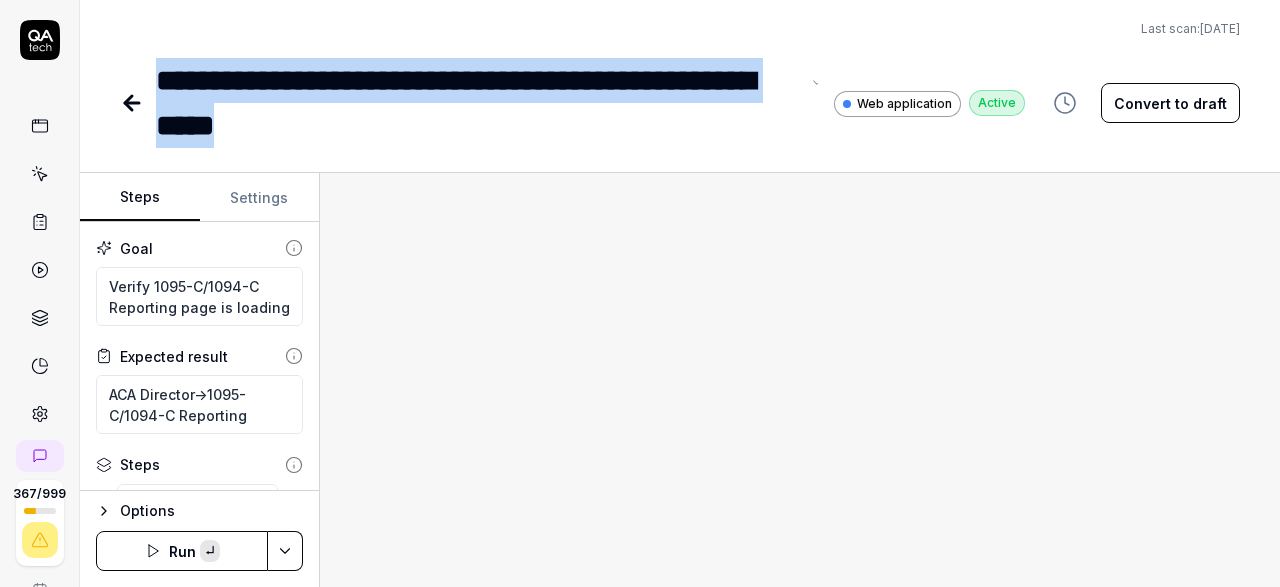 paste 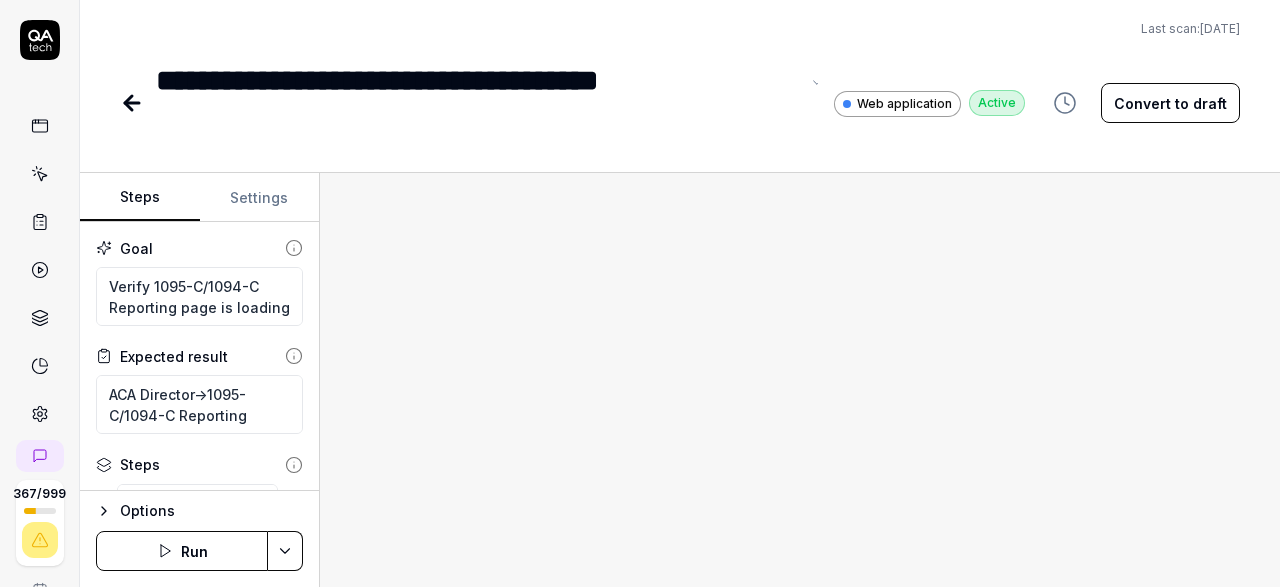 type 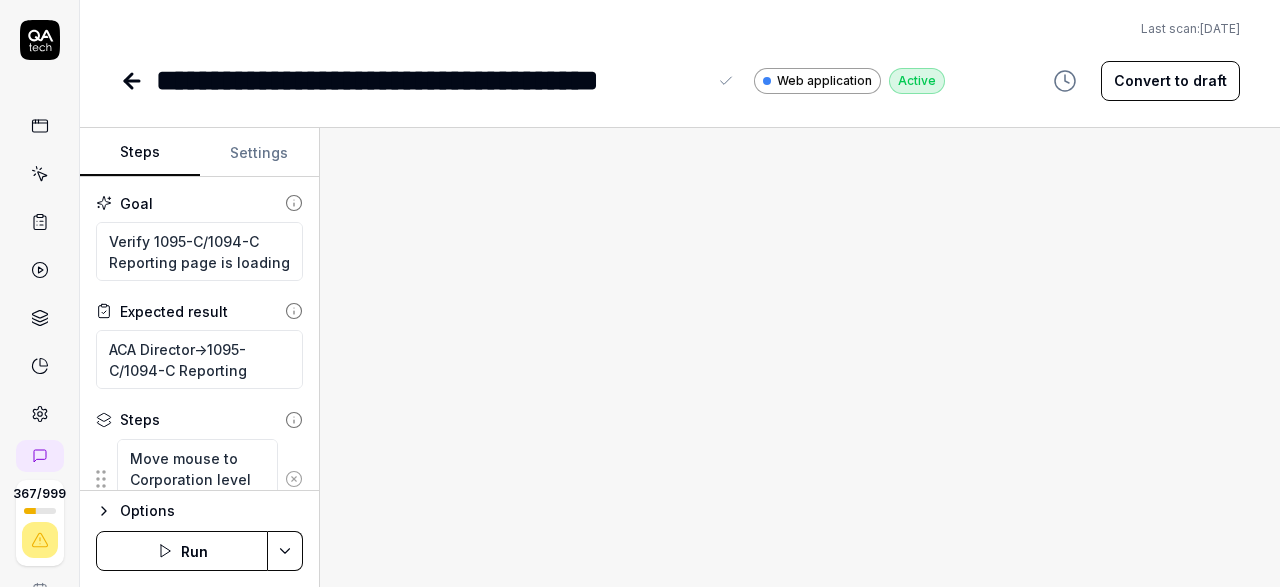 click on "**********" at bounding box center (431, 80) 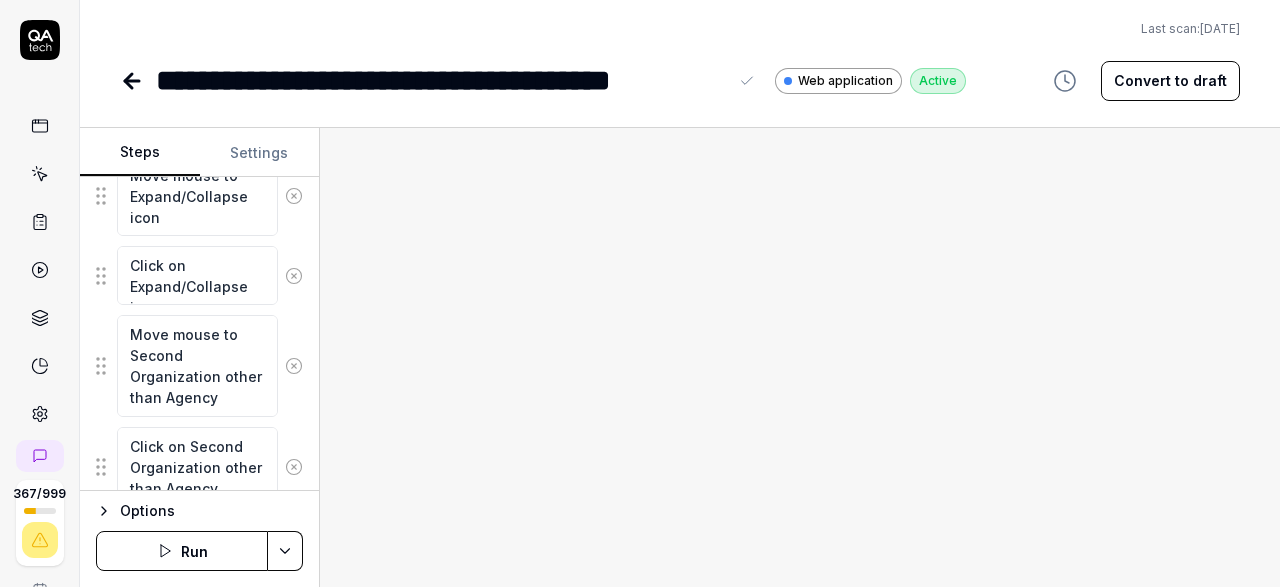 scroll, scrollTop: 0, scrollLeft: 0, axis: both 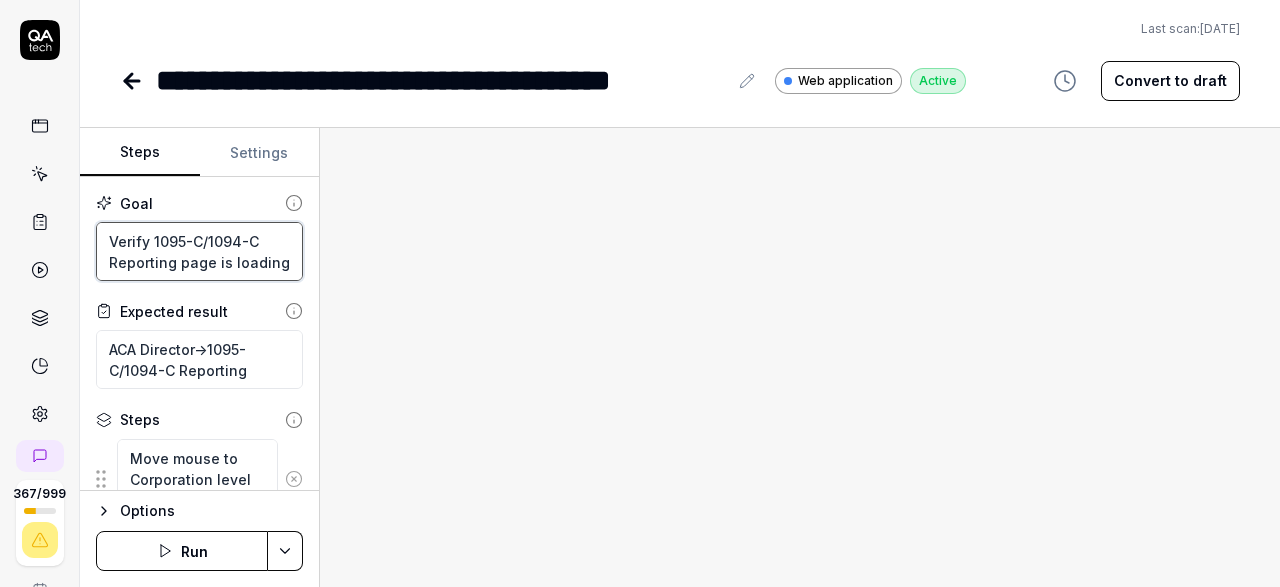 drag, startPoint x: 152, startPoint y: 237, endPoint x: 264, endPoint y: 232, distance: 112.11155 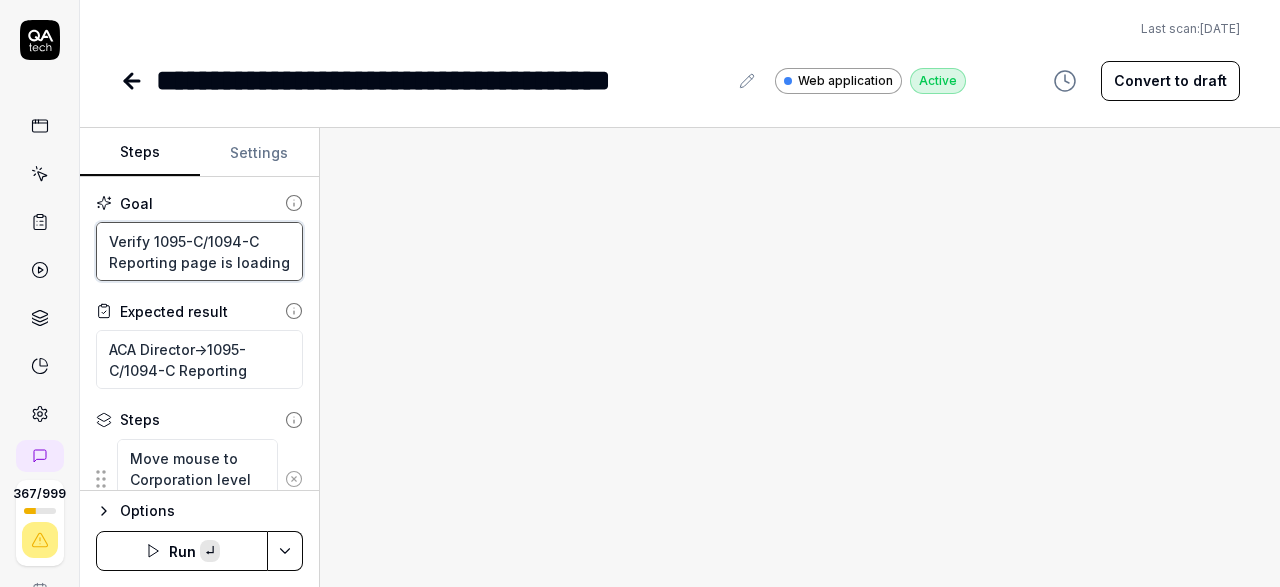 paste on "Audit" 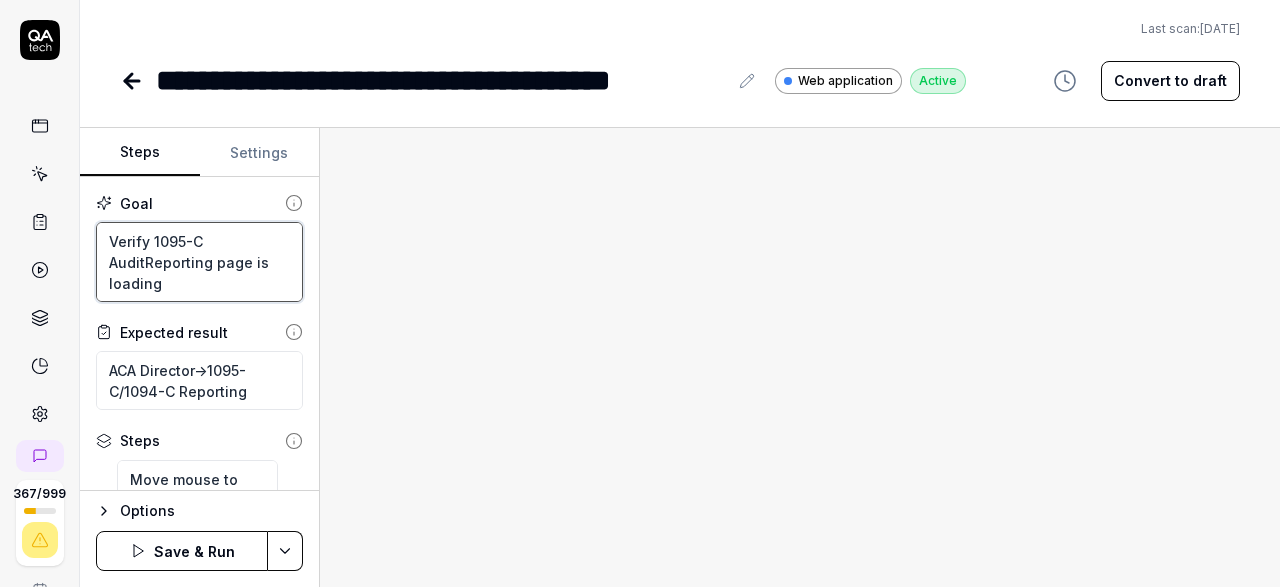 type on "Verify 1095-C AuditReporting page is loading" 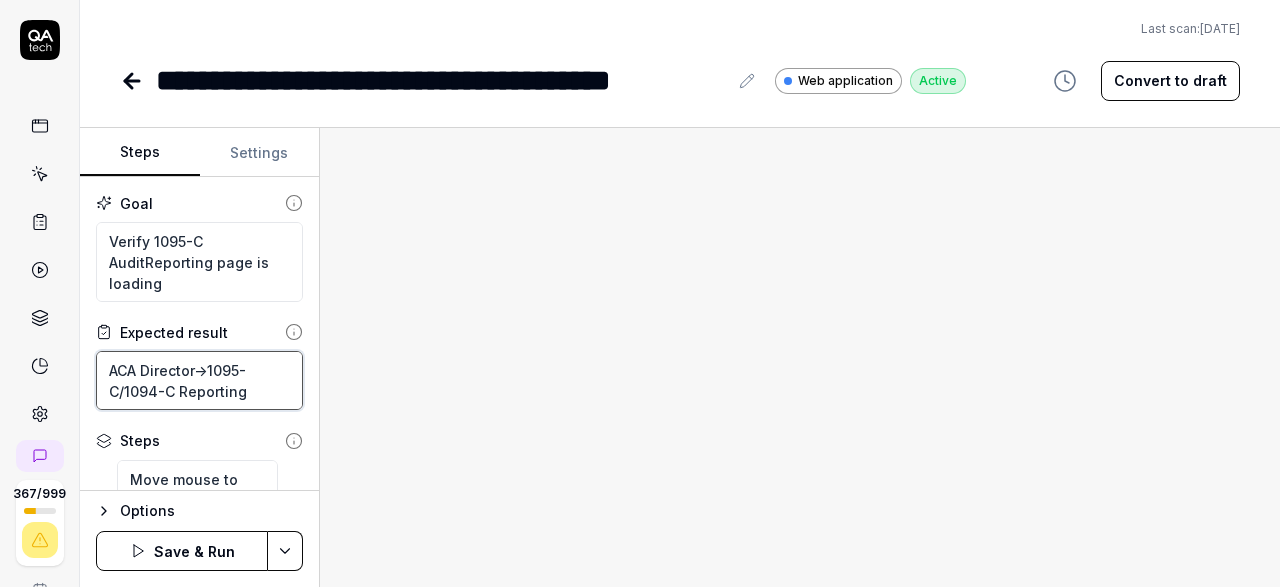 drag, startPoint x: 210, startPoint y: 368, endPoint x: 254, endPoint y: 385, distance: 47.169907 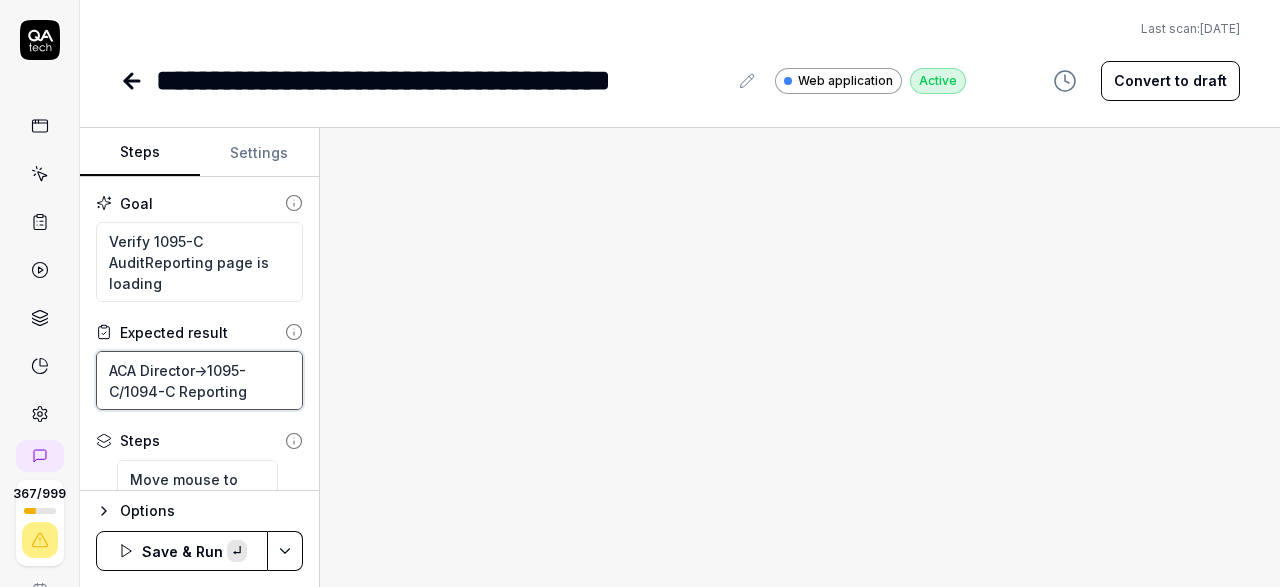 paste on "Audit" 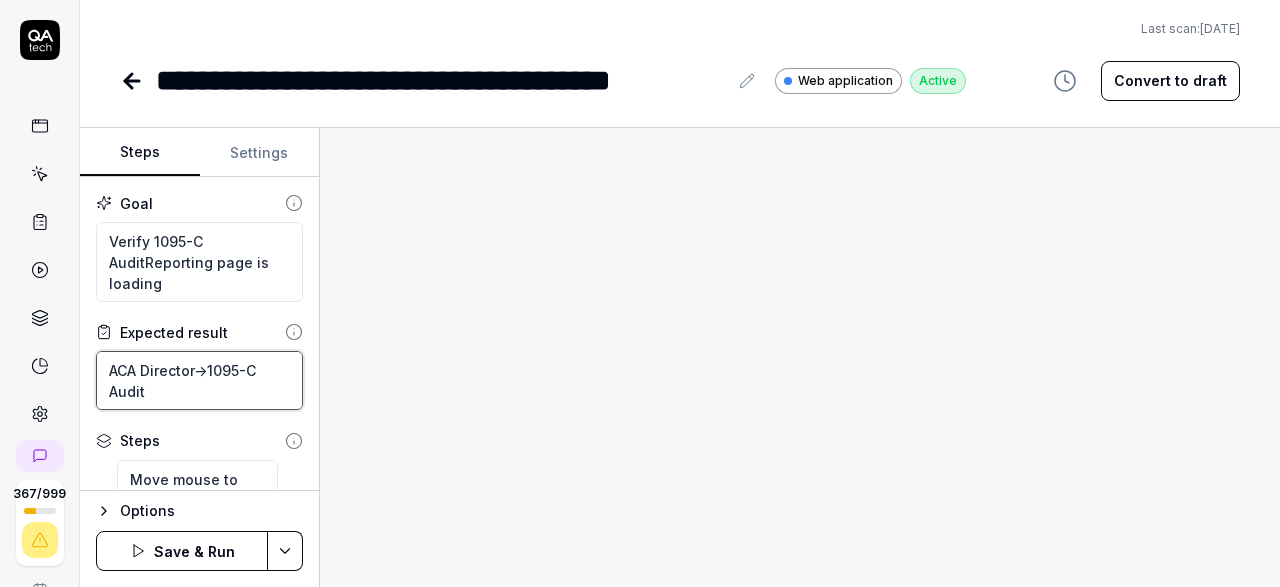 click on "ACA Director->1095-C Audit" at bounding box center [199, 380] 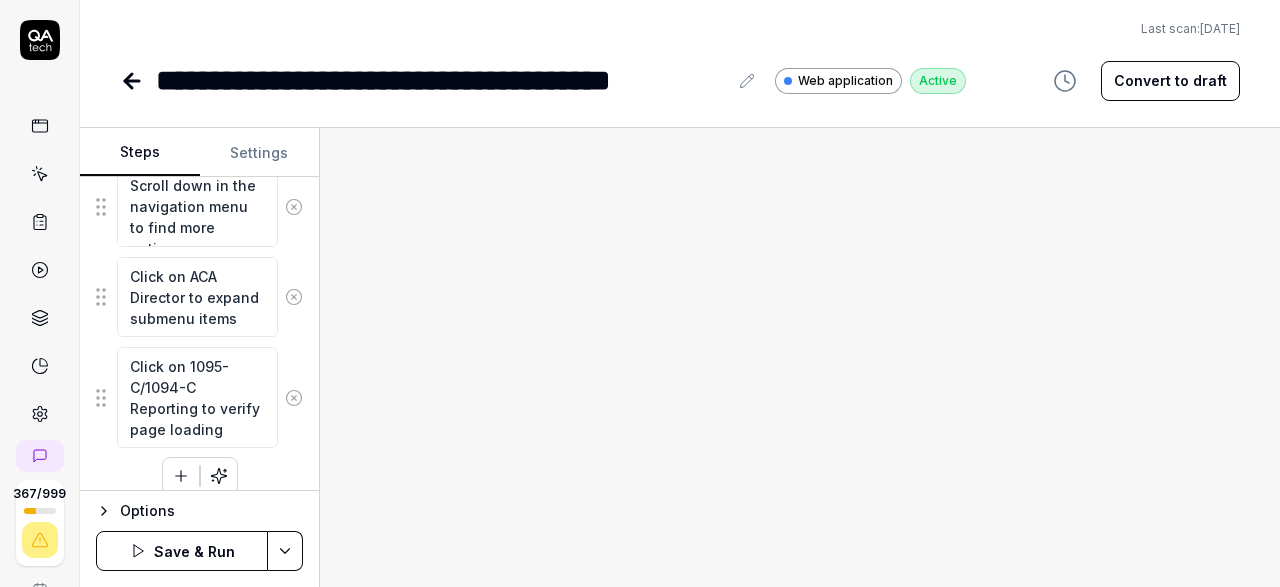 scroll, scrollTop: 960, scrollLeft: 0, axis: vertical 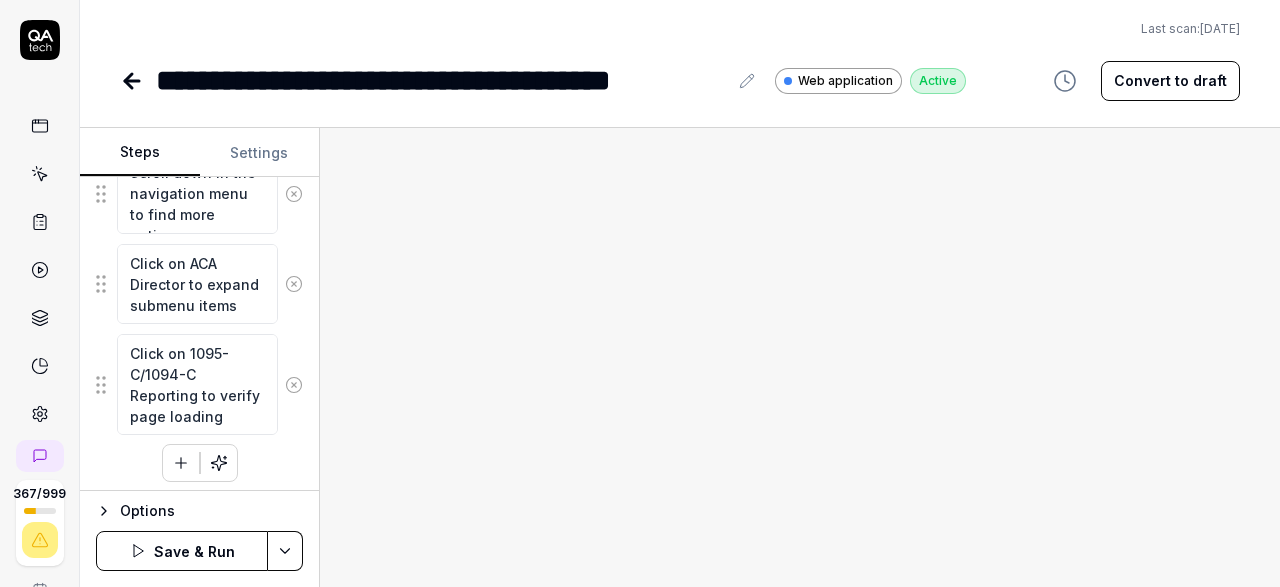 type on "ACA Director->1095-C Audit" 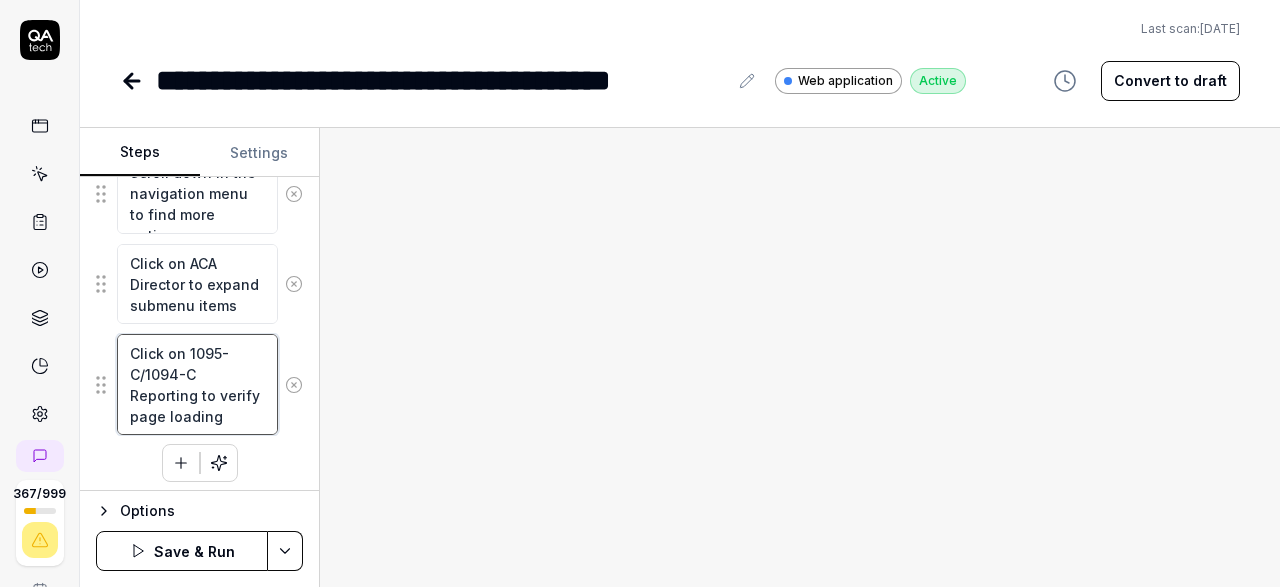 drag, startPoint x: 188, startPoint y: 343, endPoint x: 264, endPoint y: 373, distance: 81.706795 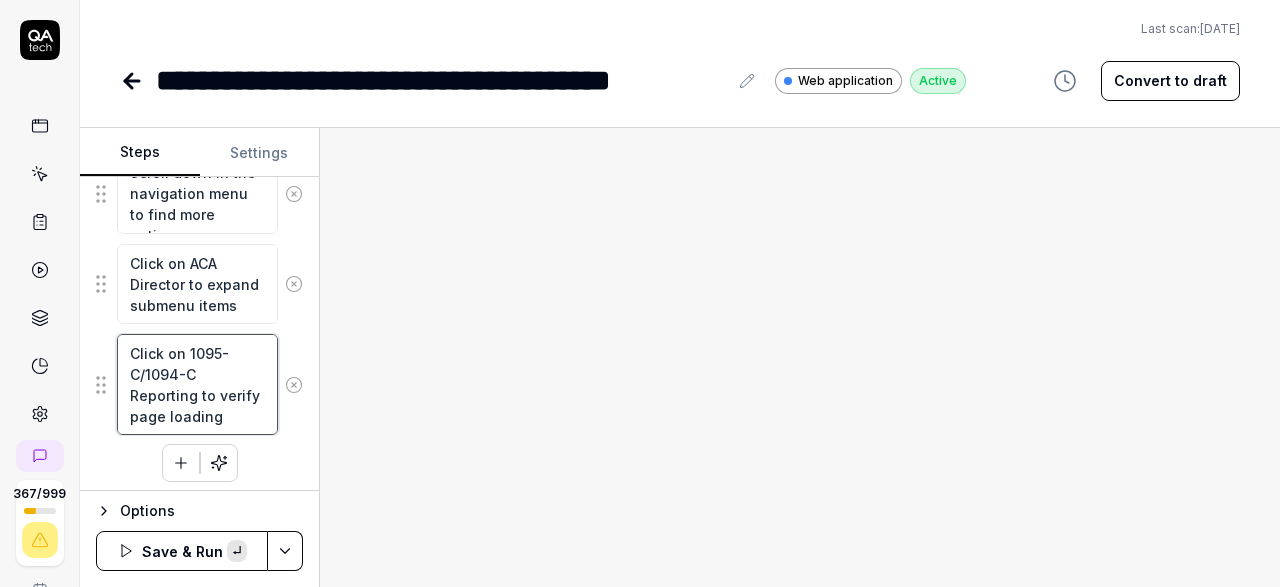 paste on "Audit" 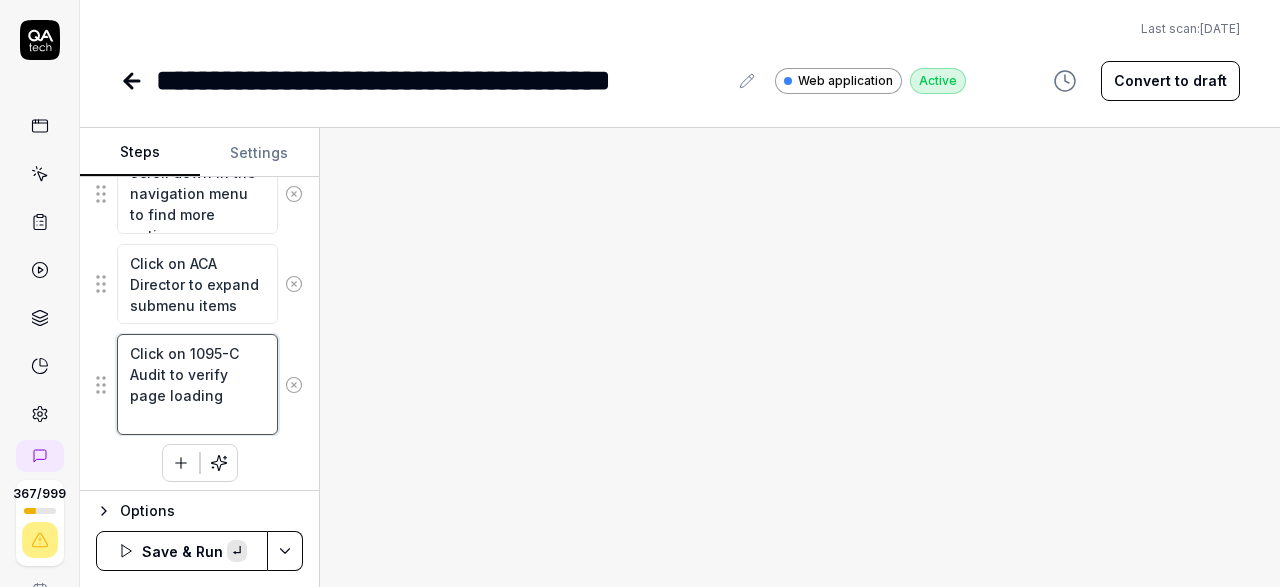 scroll, scrollTop: 939, scrollLeft: 0, axis: vertical 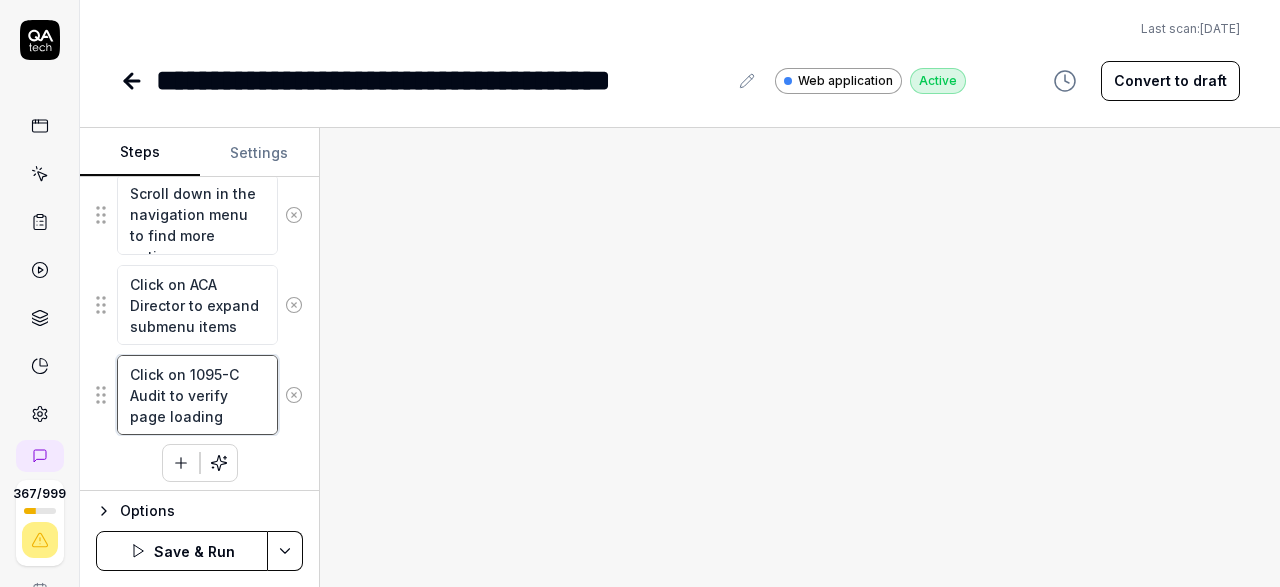 type on "Click on 1095-C Audit to verify page loading" 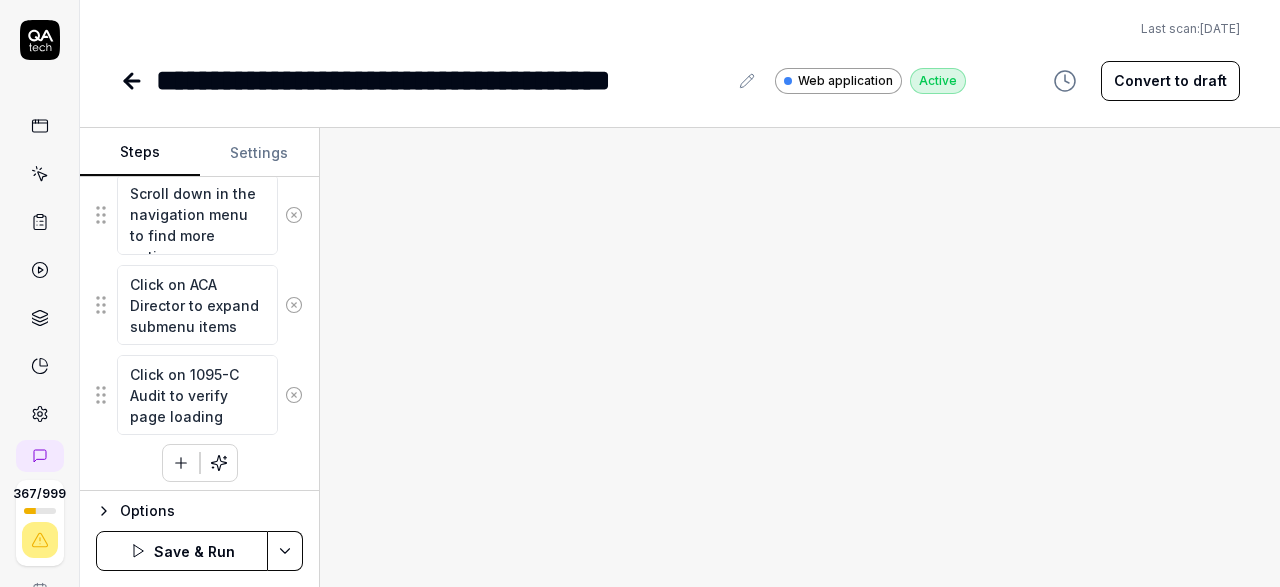click on "**********" at bounding box center [640, 293] 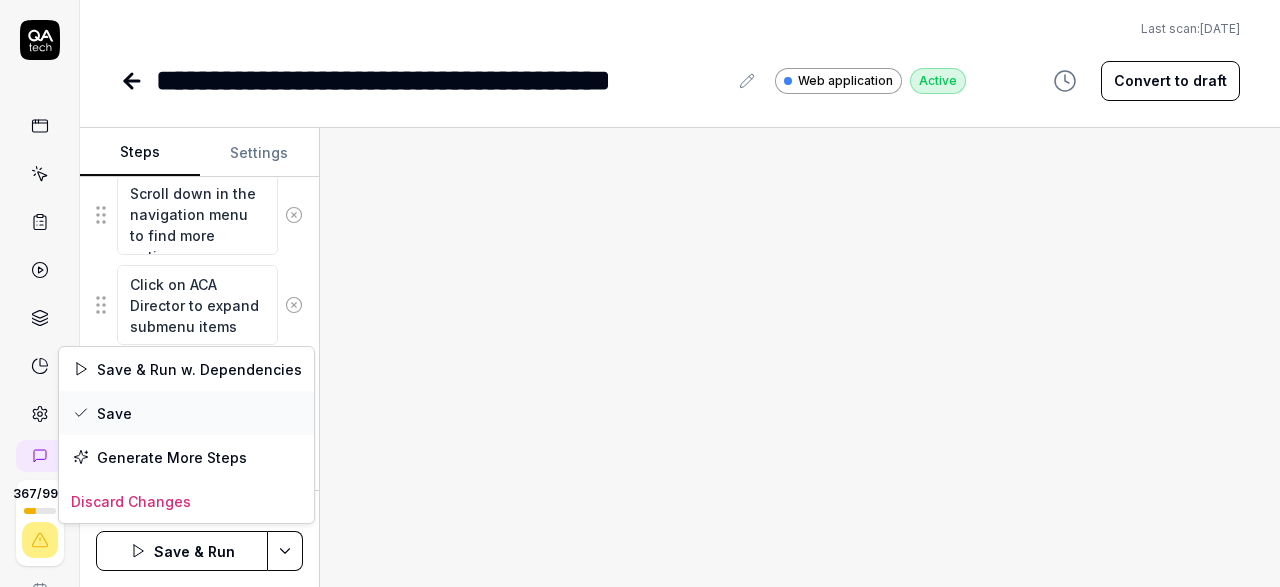 click on "Save" at bounding box center (186, 413) 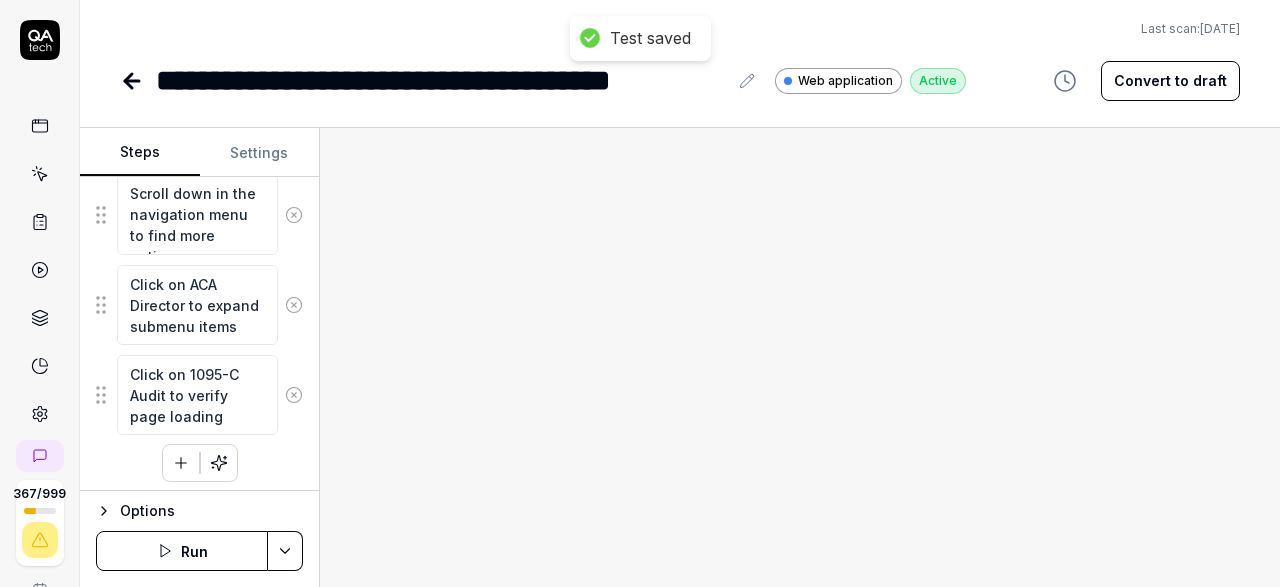 scroll, scrollTop: 708, scrollLeft: 0, axis: vertical 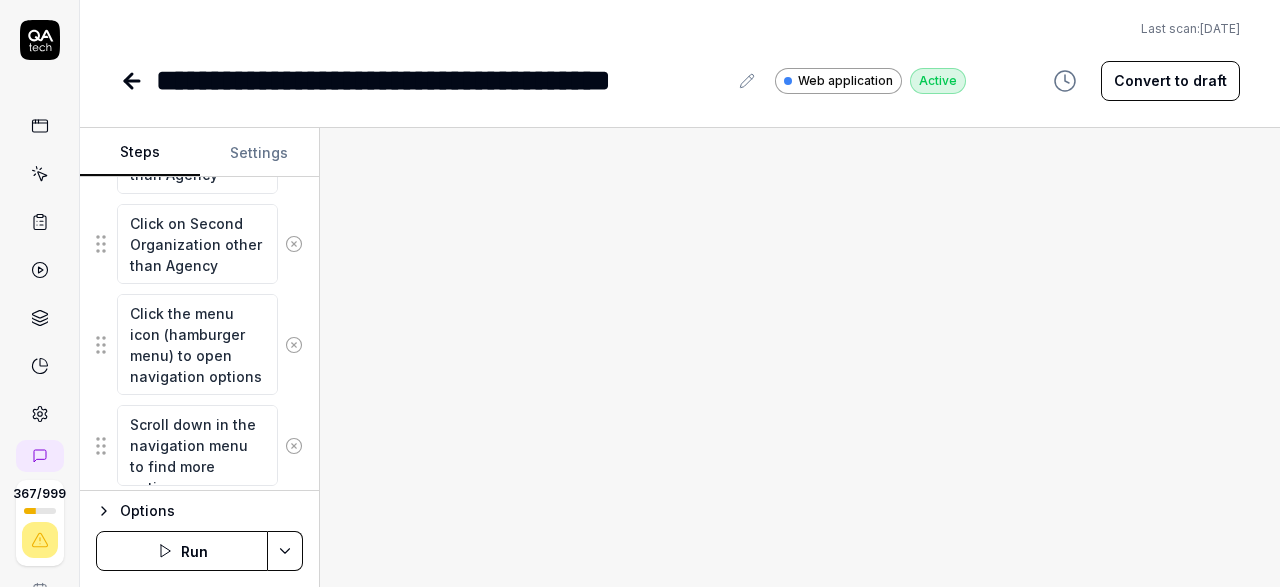 click on "Run" at bounding box center (182, 551) 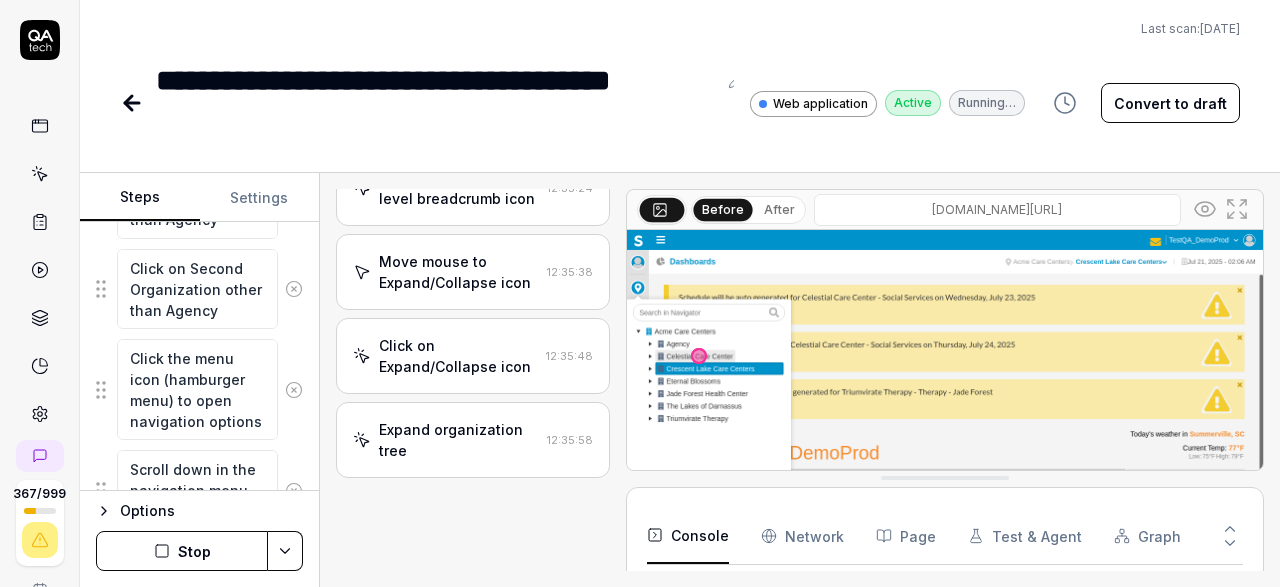 scroll, scrollTop: 362, scrollLeft: 0, axis: vertical 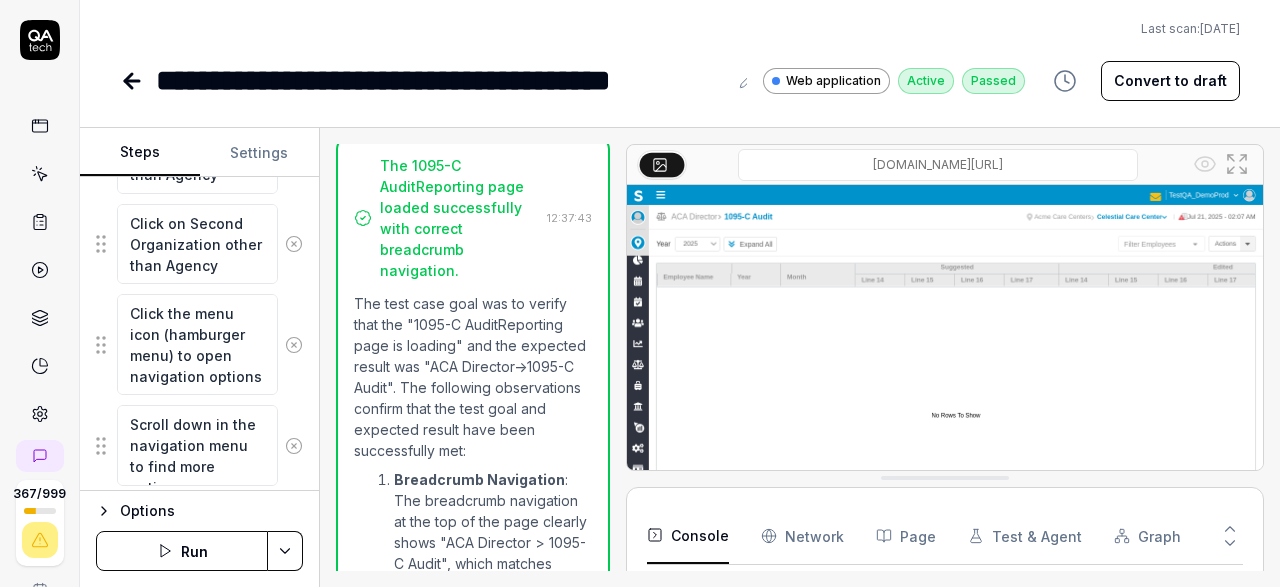 click 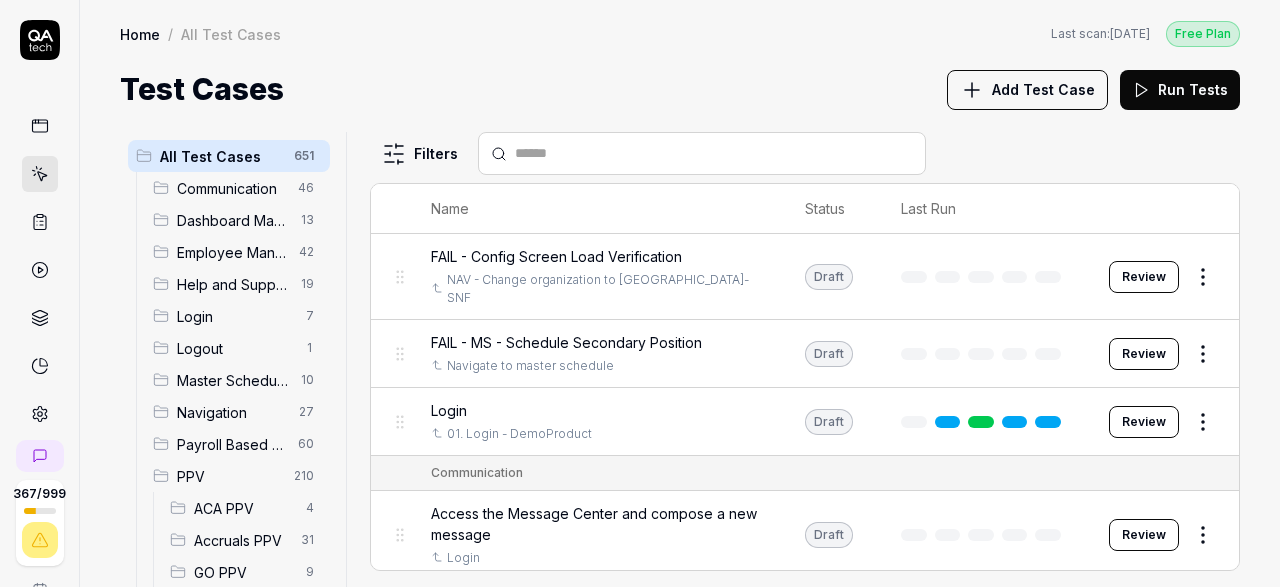 scroll, scrollTop: 232, scrollLeft: 0, axis: vertical 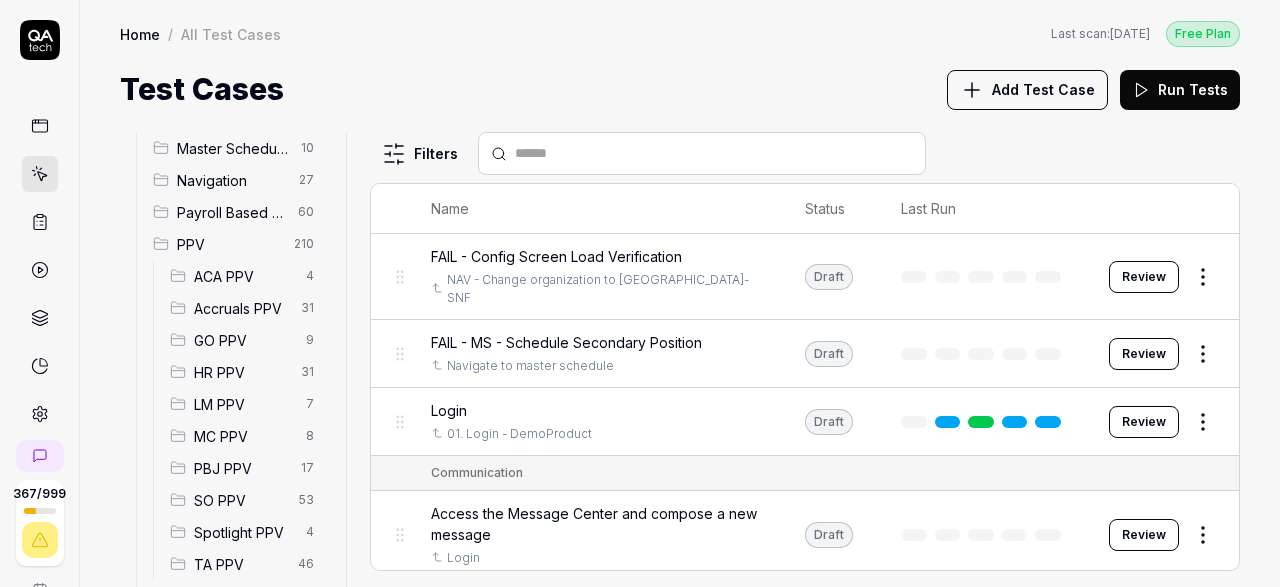 click on "ACA PPV" at bounding box center [244, 276] 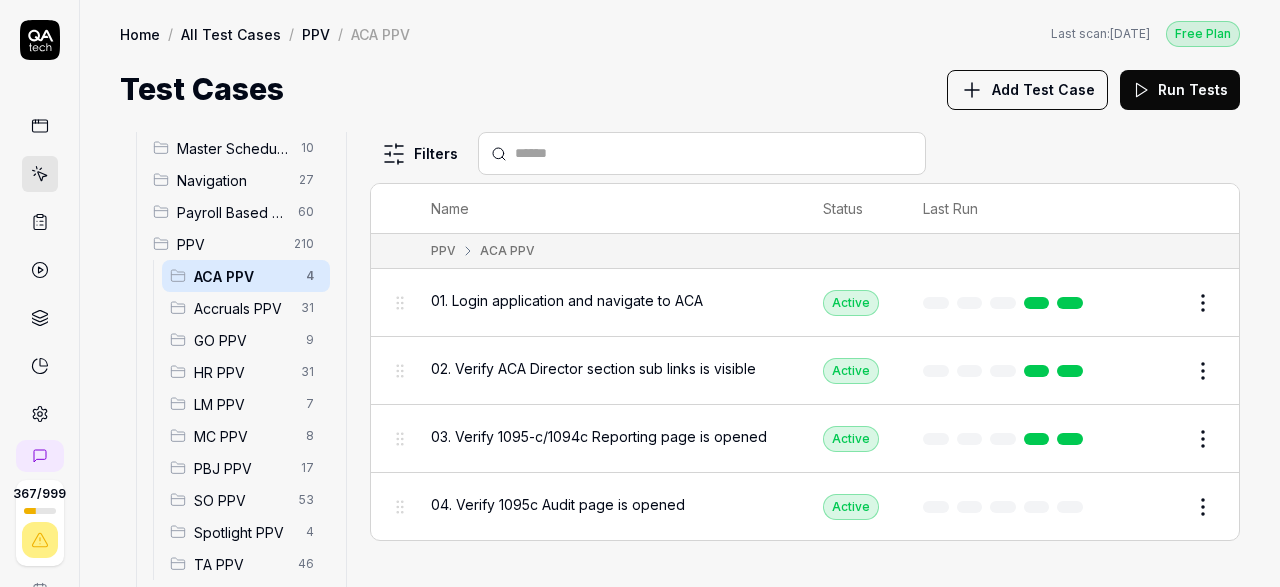 click on "Add Test Case" at bounding box center (1043, 89) 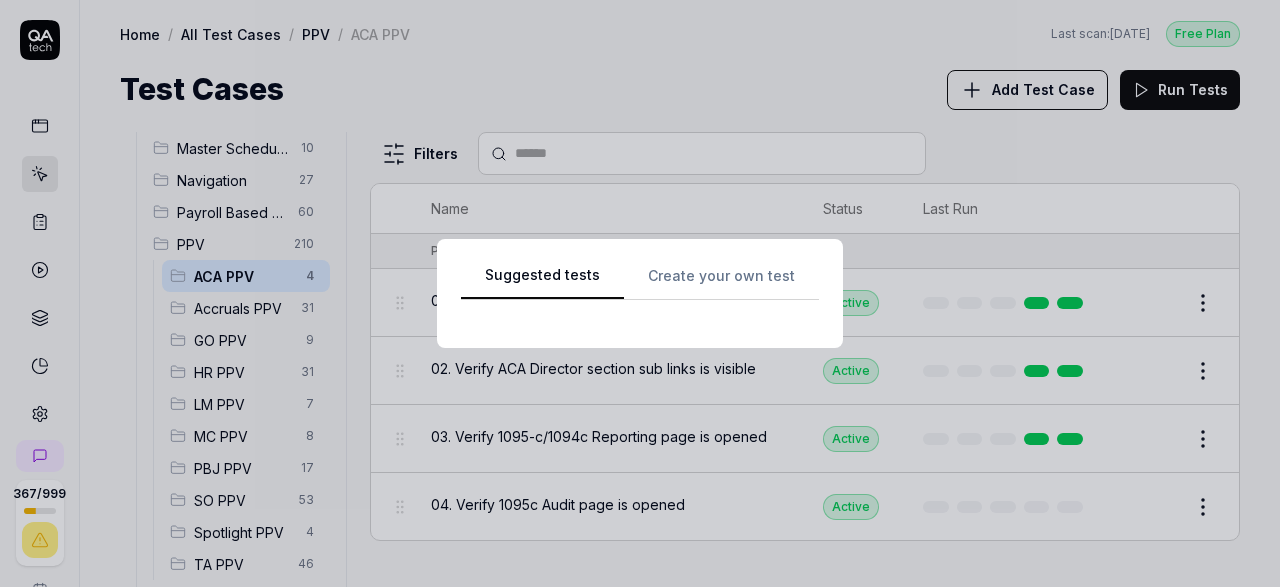 scroll, scrollTop: 232, scrollLeft: 0, axis: vertical 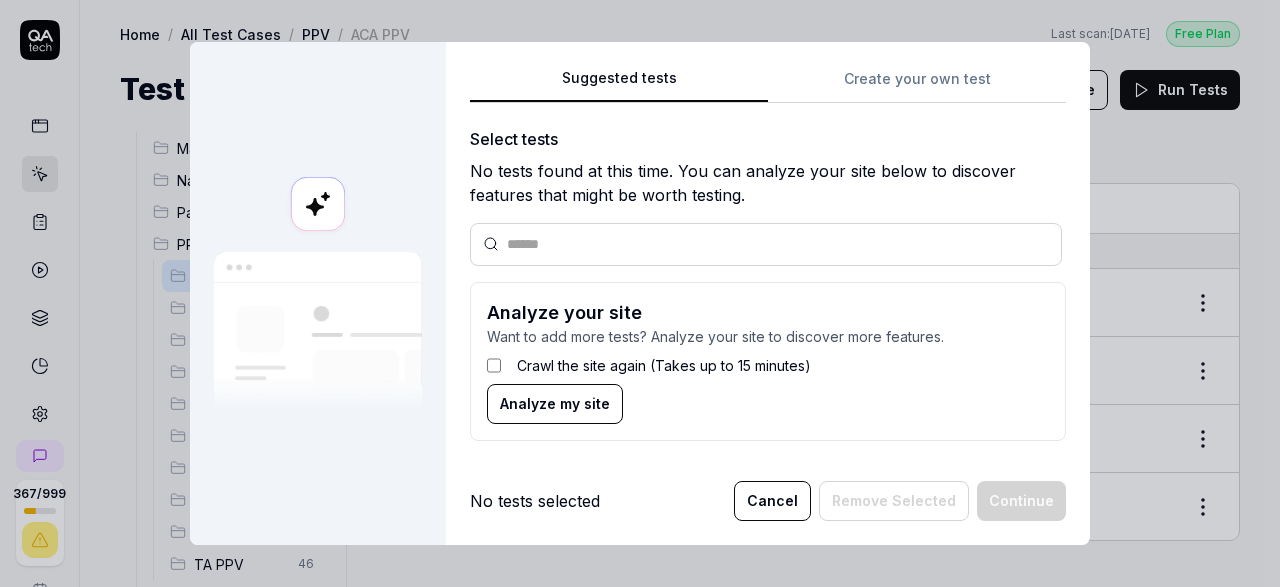 click on "Suggested tests Create your own test Select tests No tests found at this time. You can analyze your site below to discover features that might be worth testing. Analyze your site Want to add more tests? Analyze your site to discover more features. Crawl the site again (Takes up to 15 minutes) Analyze my site No tests selected Cancel Remove Selected Continue" at bounding box center [768, 293] 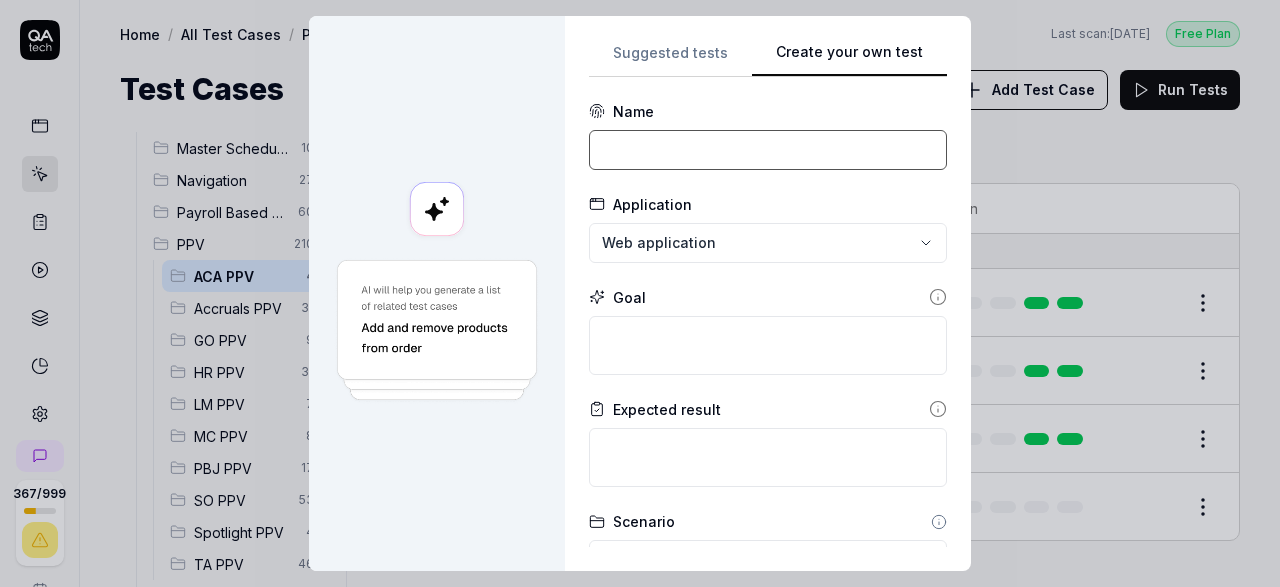 click at bounding box center [768, 150] 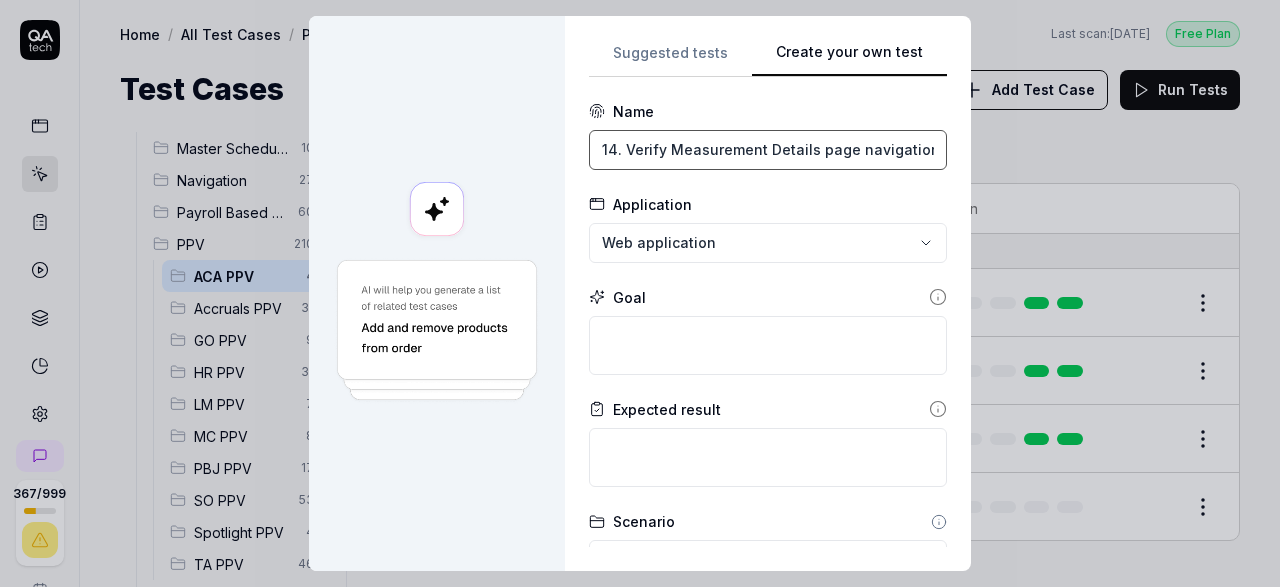 scroll, scrollTop: 331, scrollLeft: 0, axis: vertical 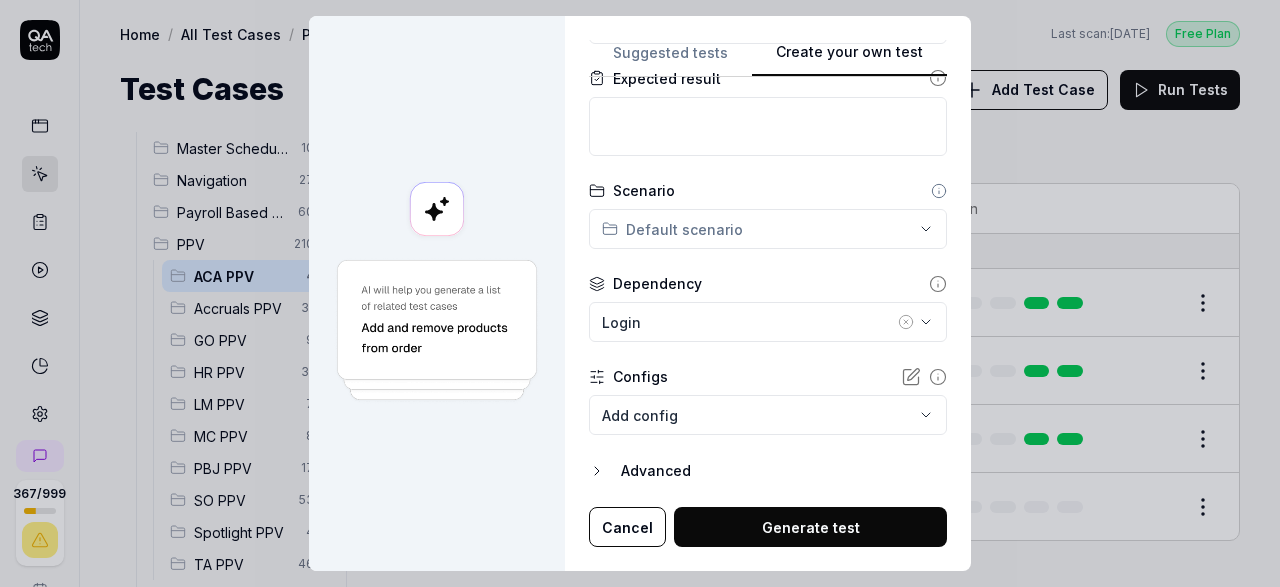type on "14. Verify Measurement Details page navigation" 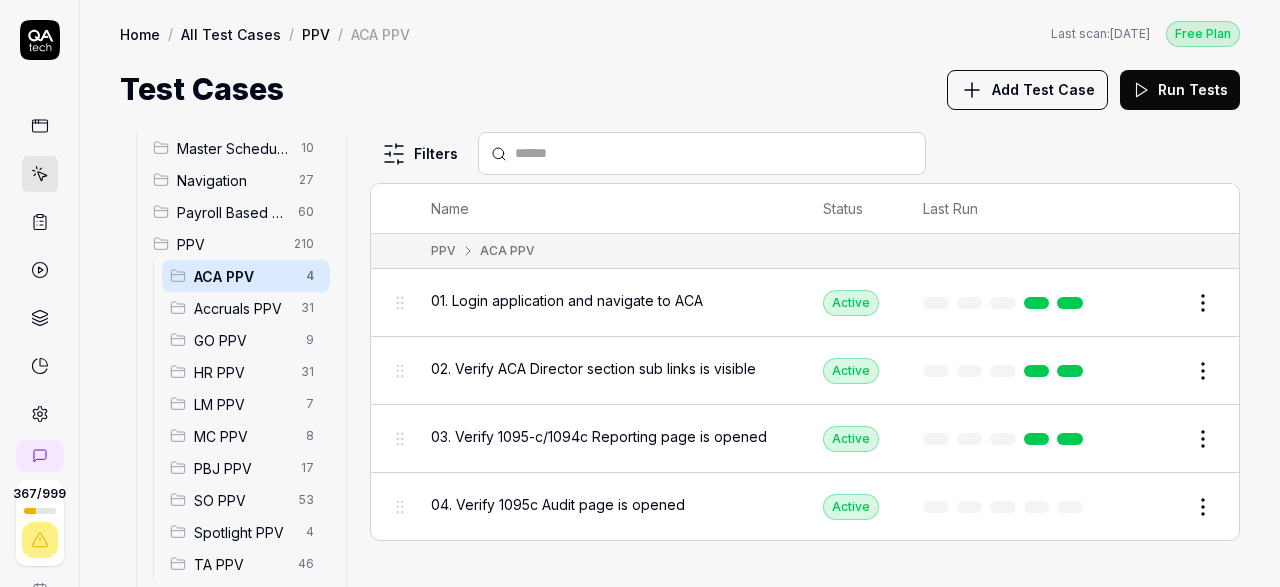 scroll, scrollTop: 232, scrollLeft: 0, axis: vertical 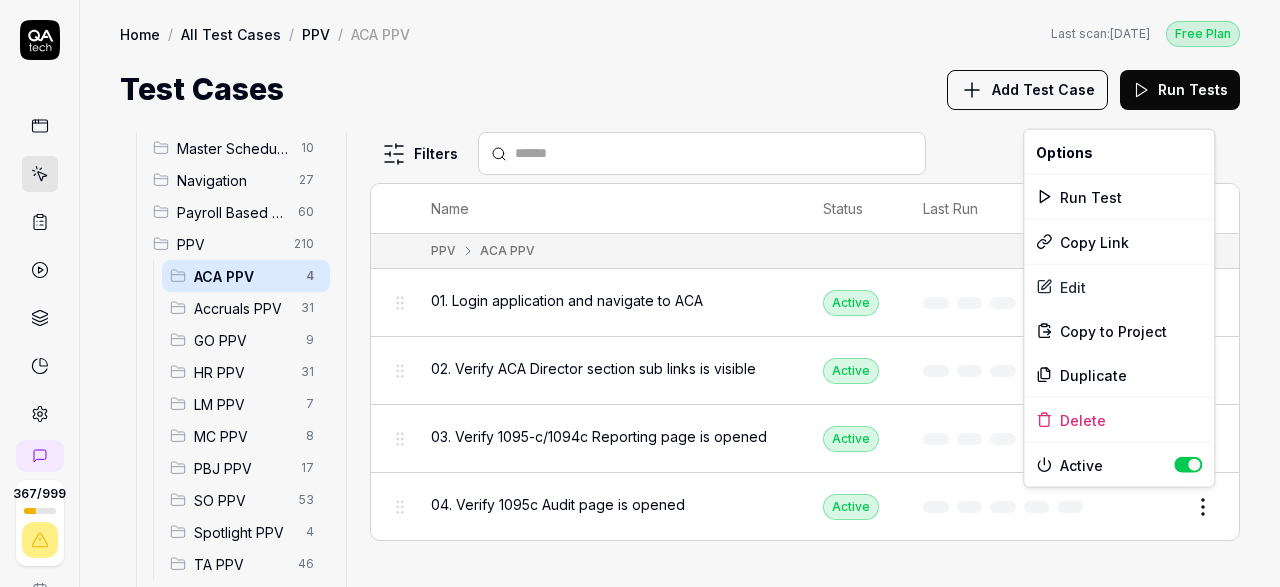 click on "367  /  999 s S Home / All Test Cases / PPV / ACA PPV Free Plan Home / All Test Cases / PPV / ACA PPV Last scan:  [DATE] Free Plan Test Cases Add Test Case Run Tests All Test Cases 651 Communication 46 Dashboard Management 13 Employee Management 42 Help and Support 19 Login 7 Logout 1 Master Schedule 10 Navigation 27 Payroll Based Journal 60 PPV 210 ACA PPV 4 Accruals PPV 31 GO PPV 9 HR PPV 31 LM PPV 7 MC PPV 8 PBJ PPV 17 SO PPV 53 Spotlight PPV 4 TA PPV 46 Reporting 6 Schedule Optimizer 7 Screen Loads 7 TestPPV 0 Time & Attendance 192 User Profile 1 Filters Name Status Last Run PPV ACA PPV 01. Login application and navigate to  ACA Active Edit 02. Verify ACA Director section sub links is visible Active Edit 03. Verify 1095-c/1094c Reporting page is opened Active Edit 04. Verify 1095c Audit  page is opened Active Edit
* Options Run Test Copy Link Edit Copy to Project Duplicate Delete Active" at bounding box center (640, 293) 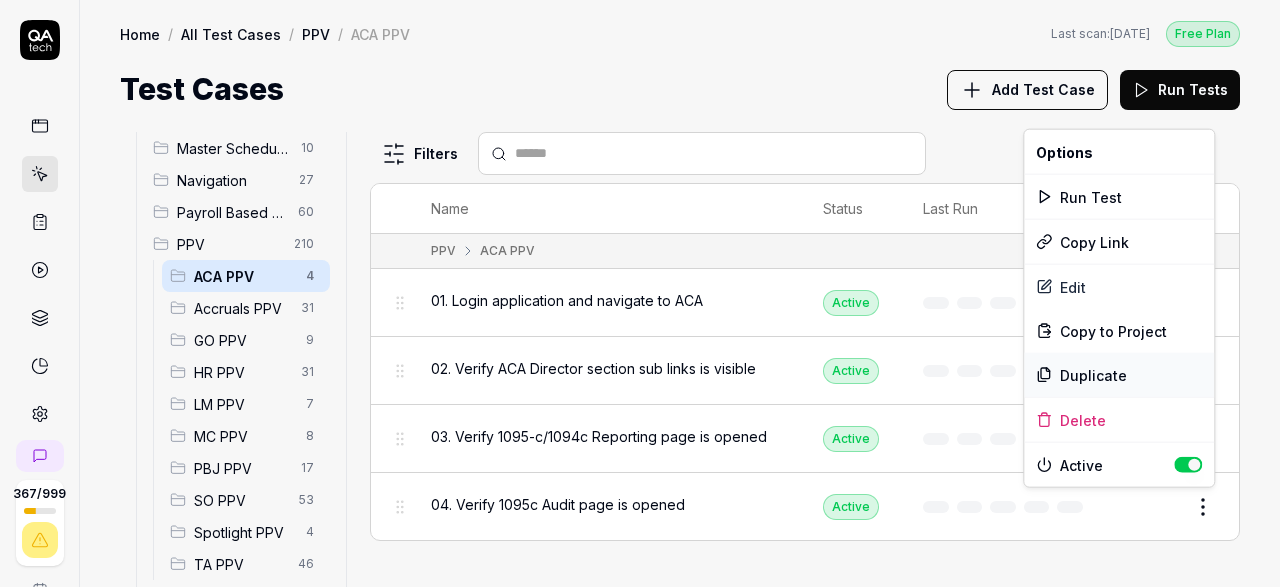 click on "Duplicate" at bounding box center (1119, 375) 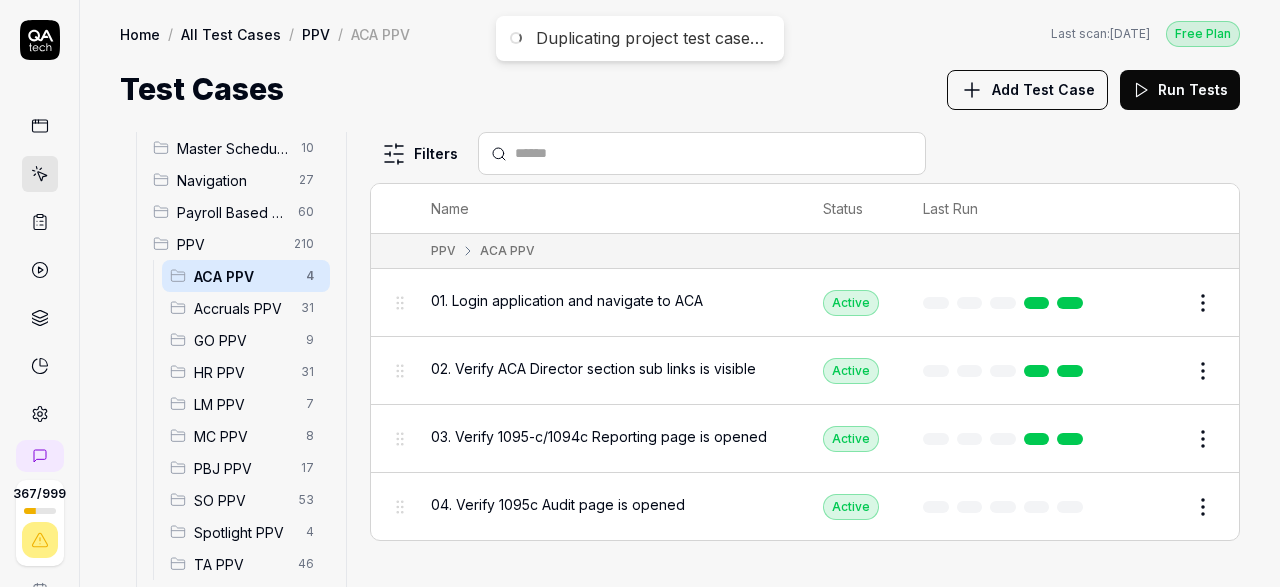 scroll, scrollTop: 232, scrollLeft: 0, axis: vertical 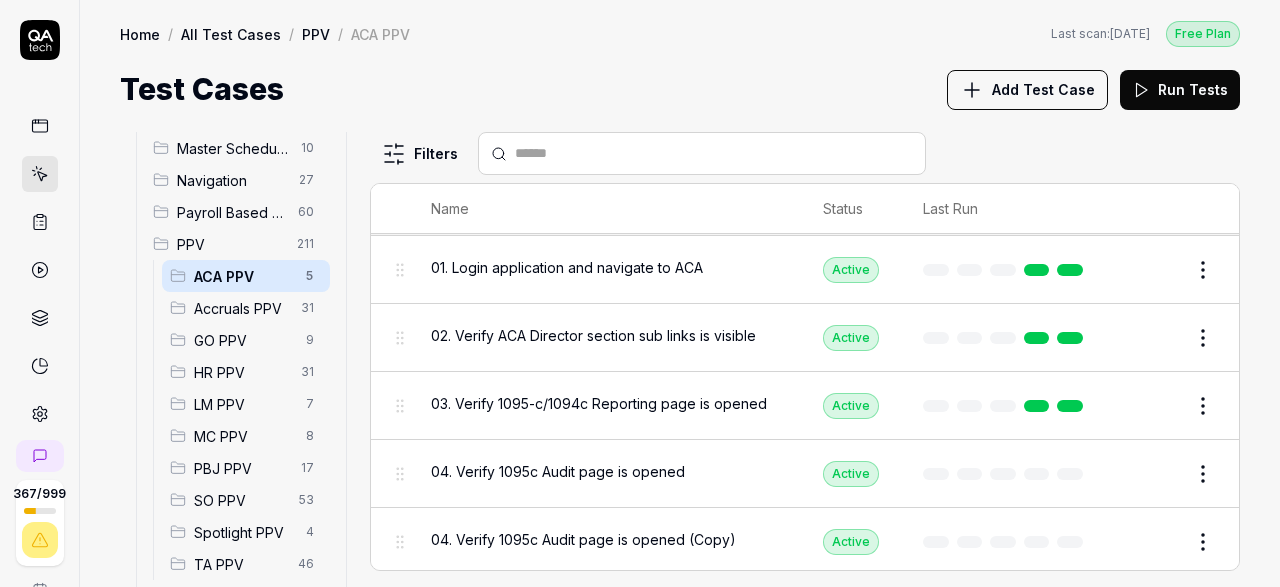 click on "Edit" at bounding box center [1155, 542] 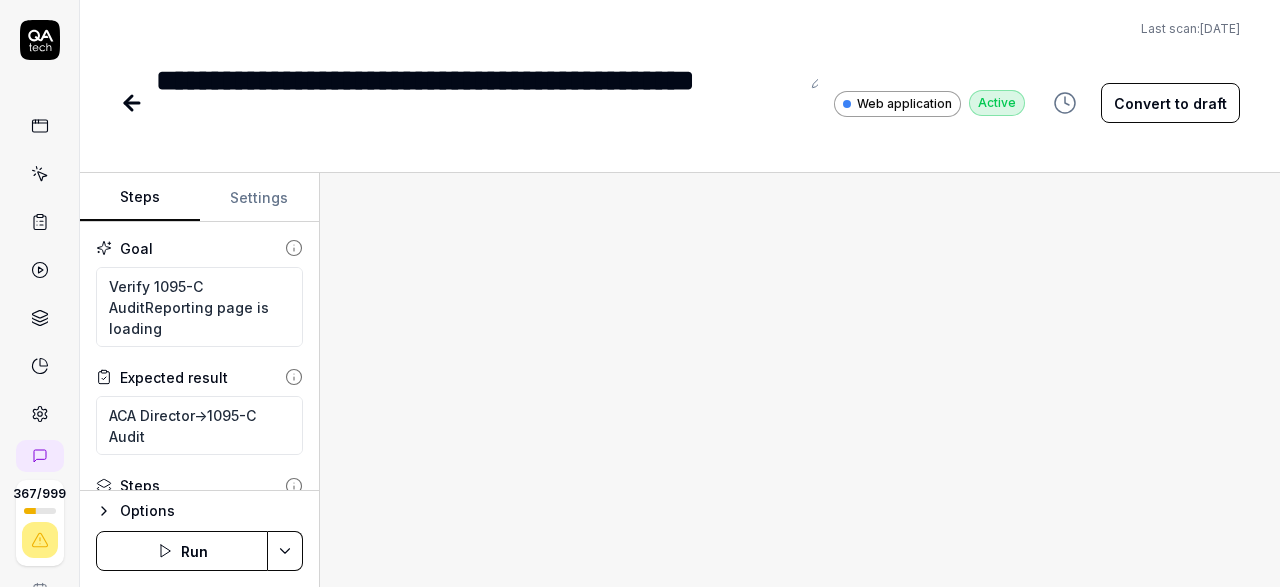 click 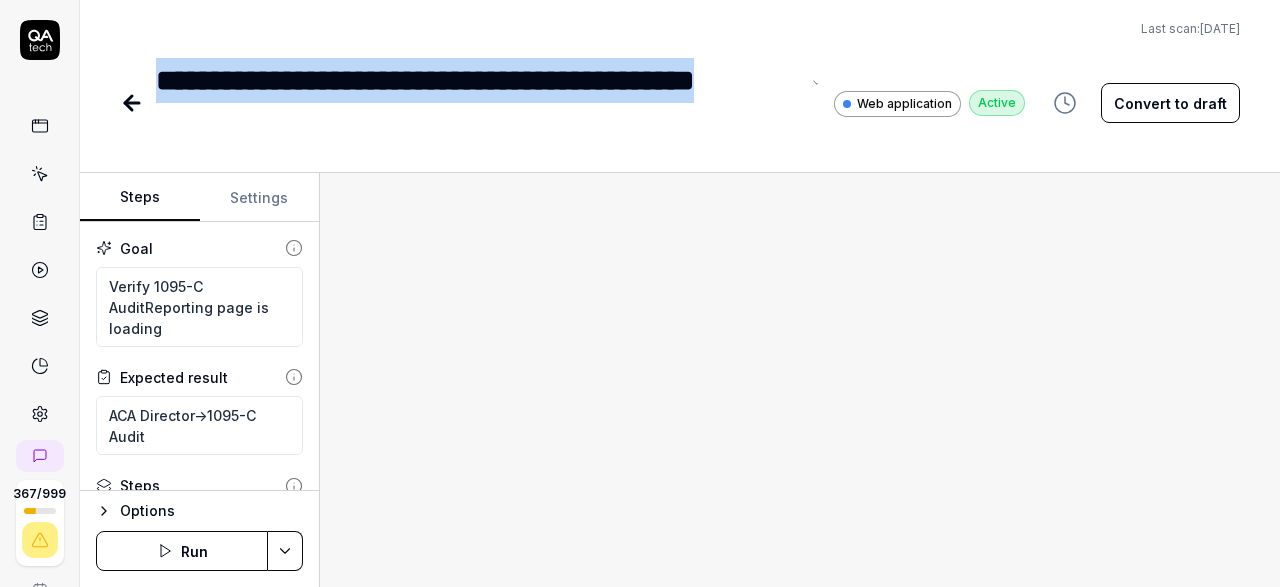 drag, startPoint x: 283, startPoint y: 136, endPoint x: 157, endPoint y: 78, distance: 138.70833 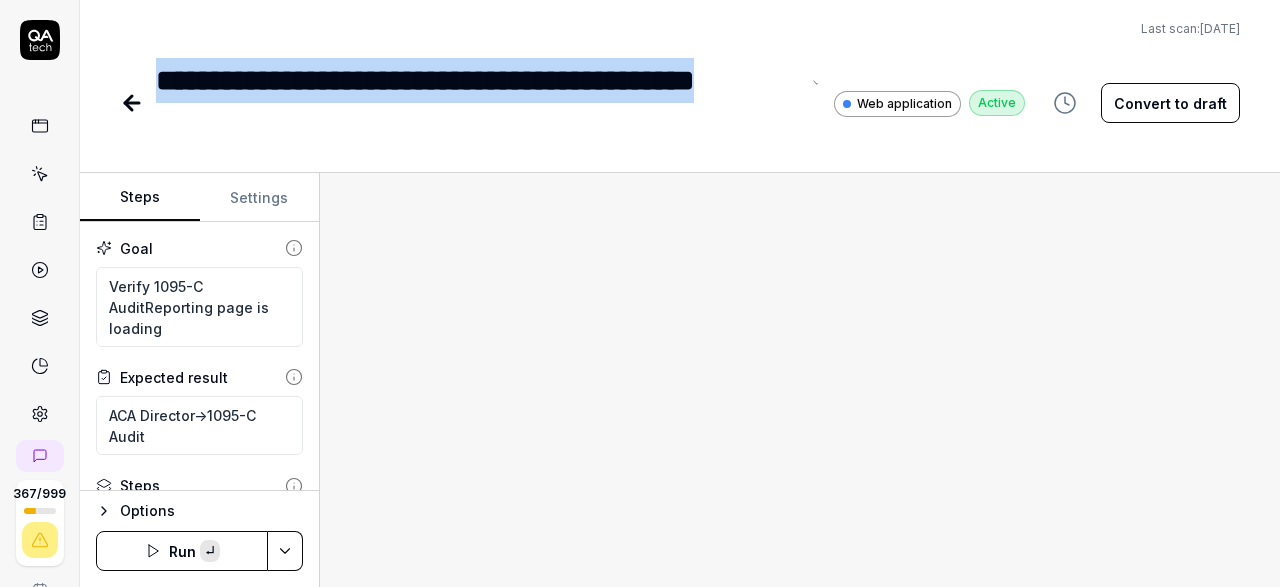 paste 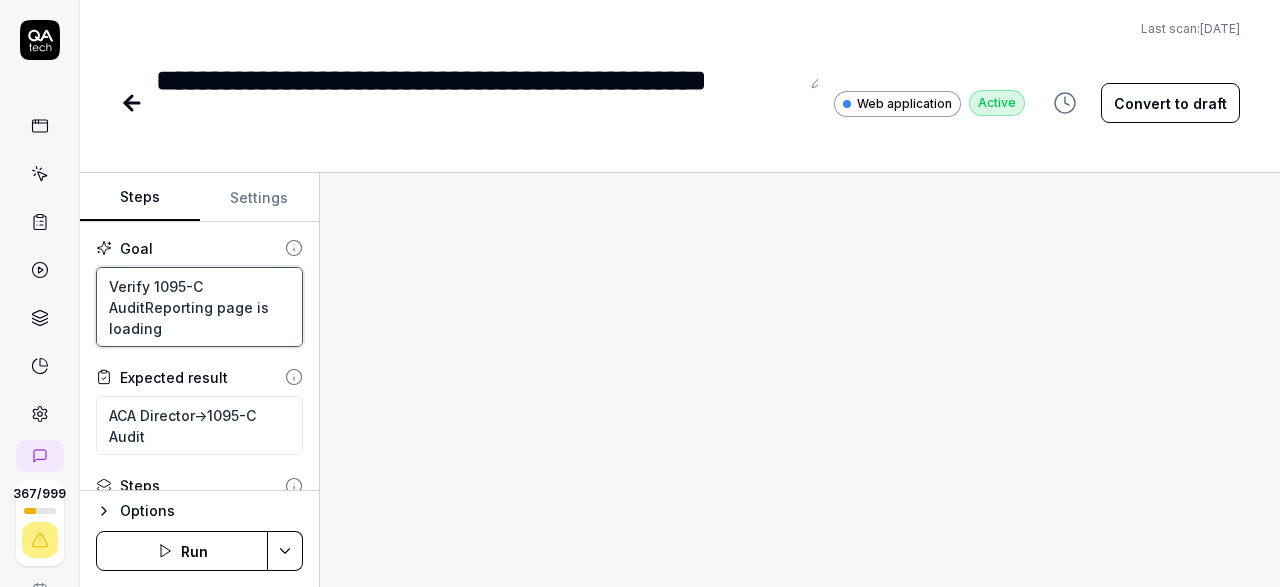 drag, startPoint x: 155, startPoint y: 283, endPoint x: 142, endPoint y: 313, distance: 32.695564 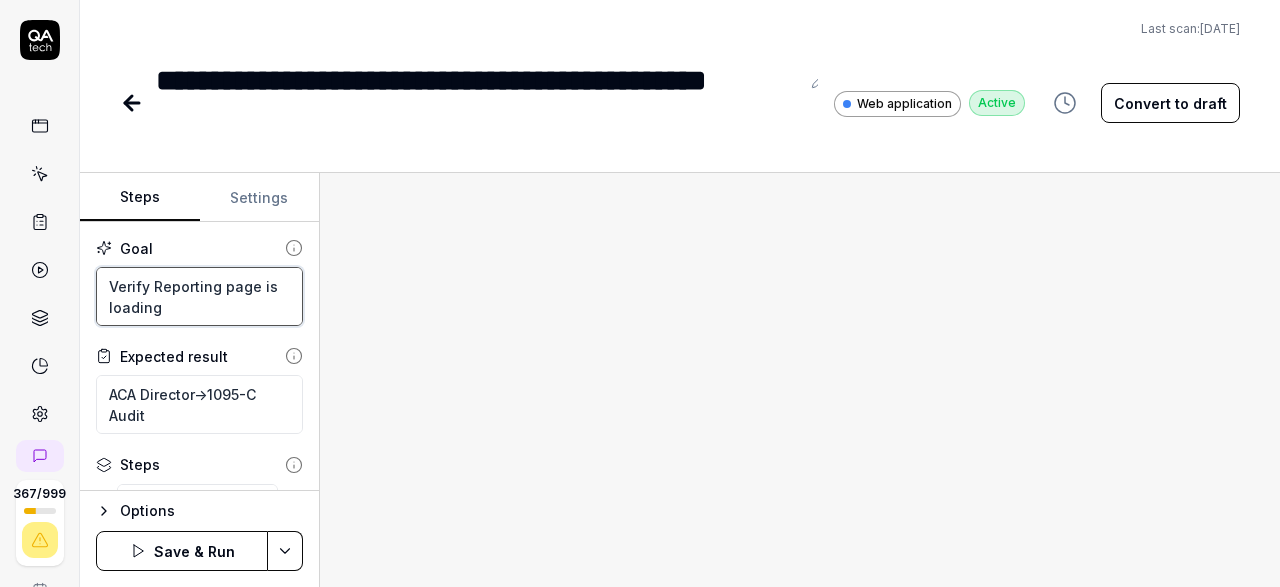 type on "Verify Reporting page is loading" 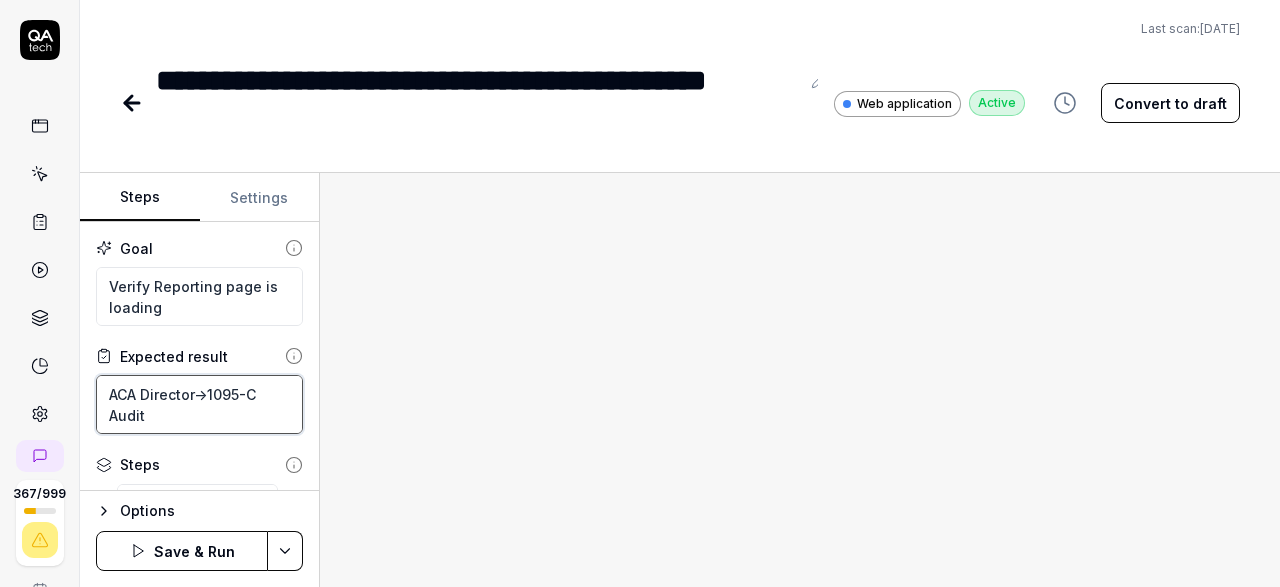 click on "ACA Director->1095-C Audit" at bounding box center (199, 404) 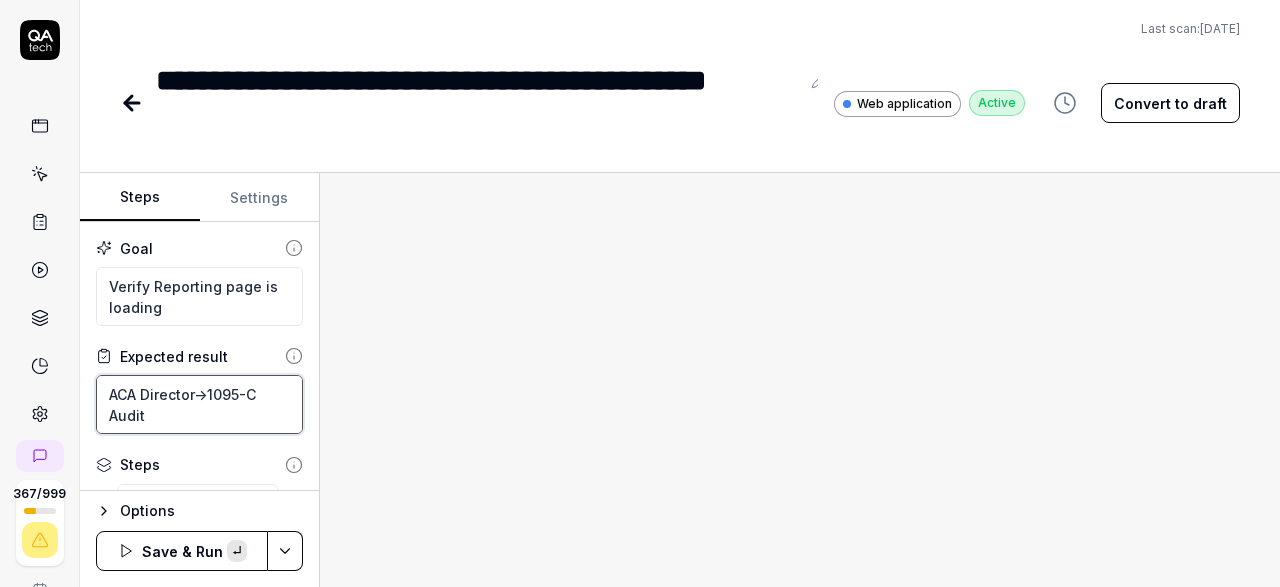 paste on "Measurement Details" 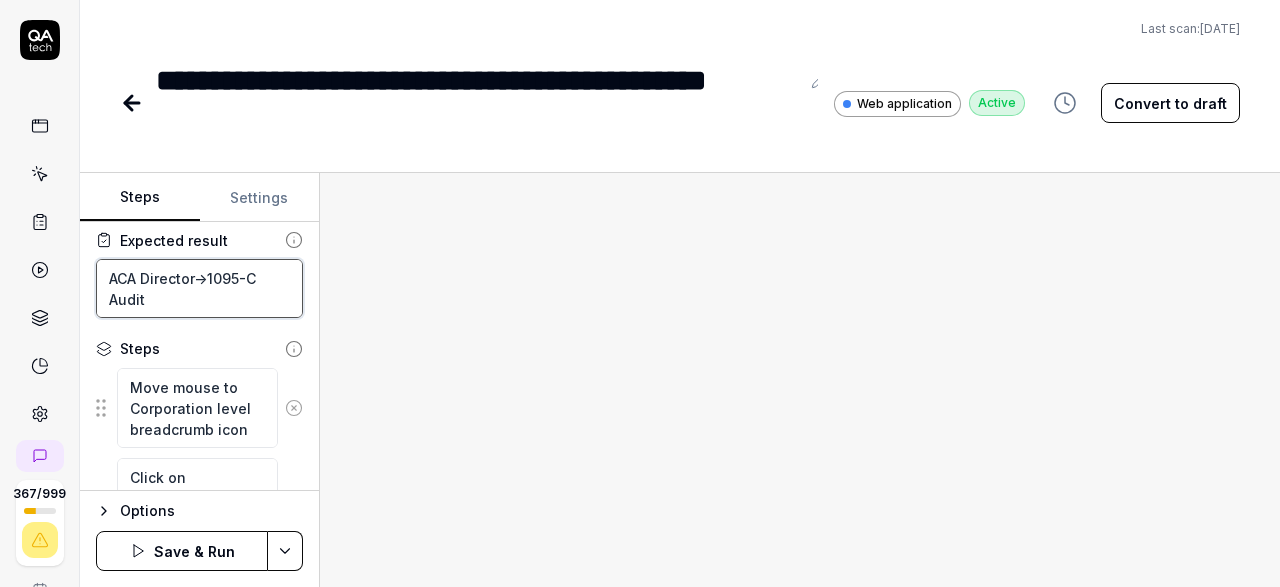 scroll, scrollTop: 0, scrollLeft: 0, axis: both 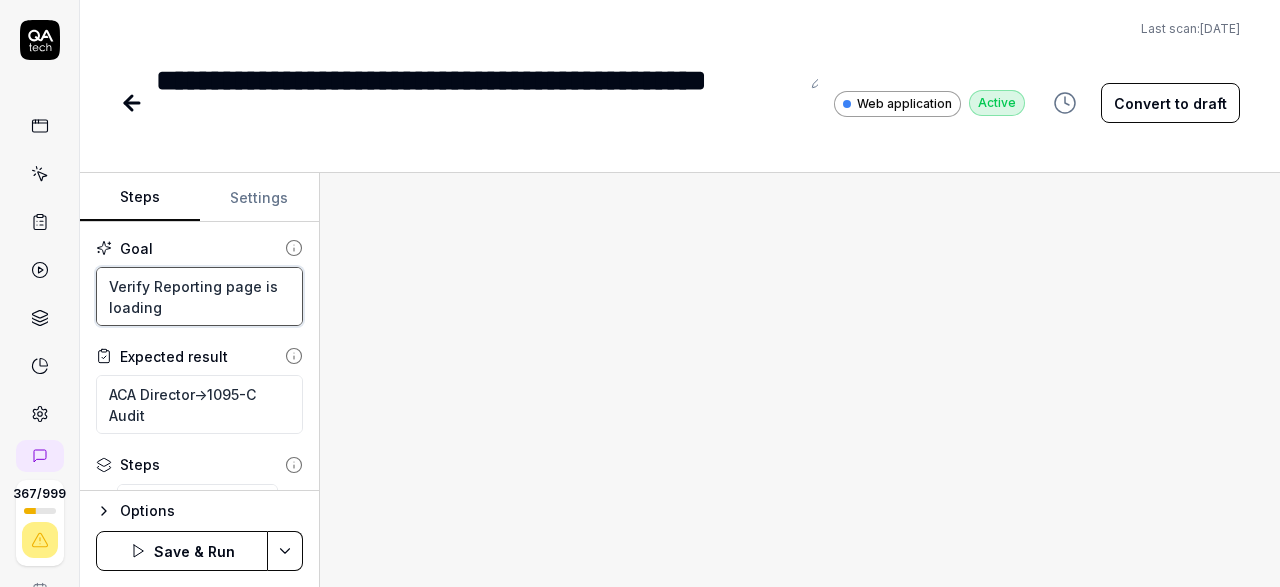 click on "Verify Reporting page is loading" at bounding box center [199, 296] 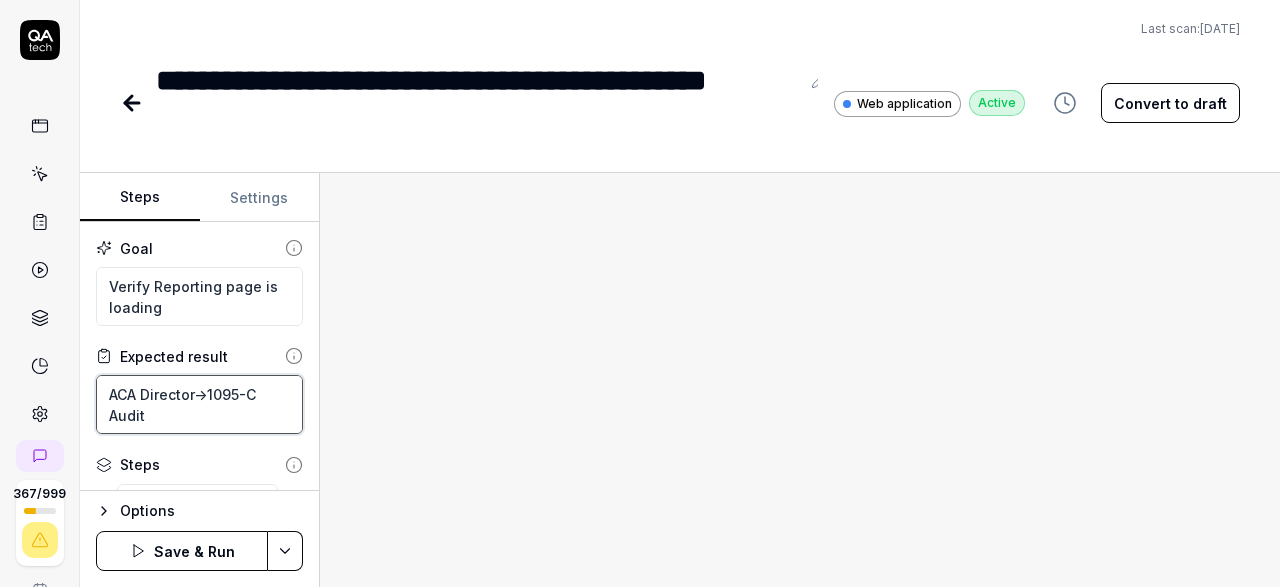 drag, startPoint x: 211, startPoint y: 391, endPoint x: 228, endPoint y: 415, distance: 29.410883 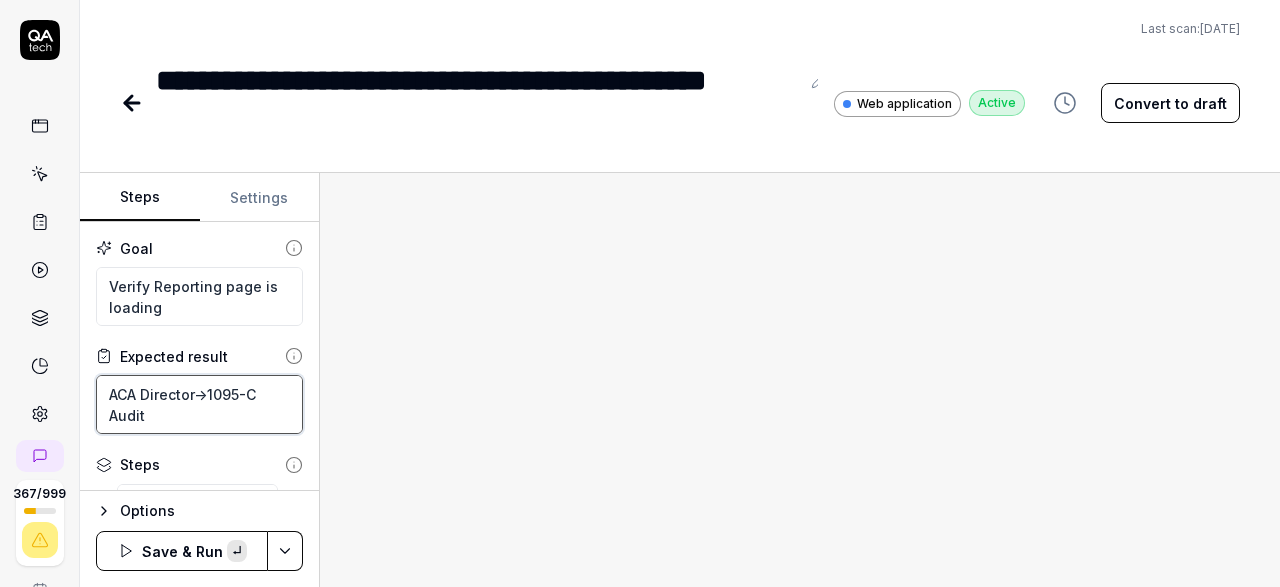 paste on "Measurement Details" 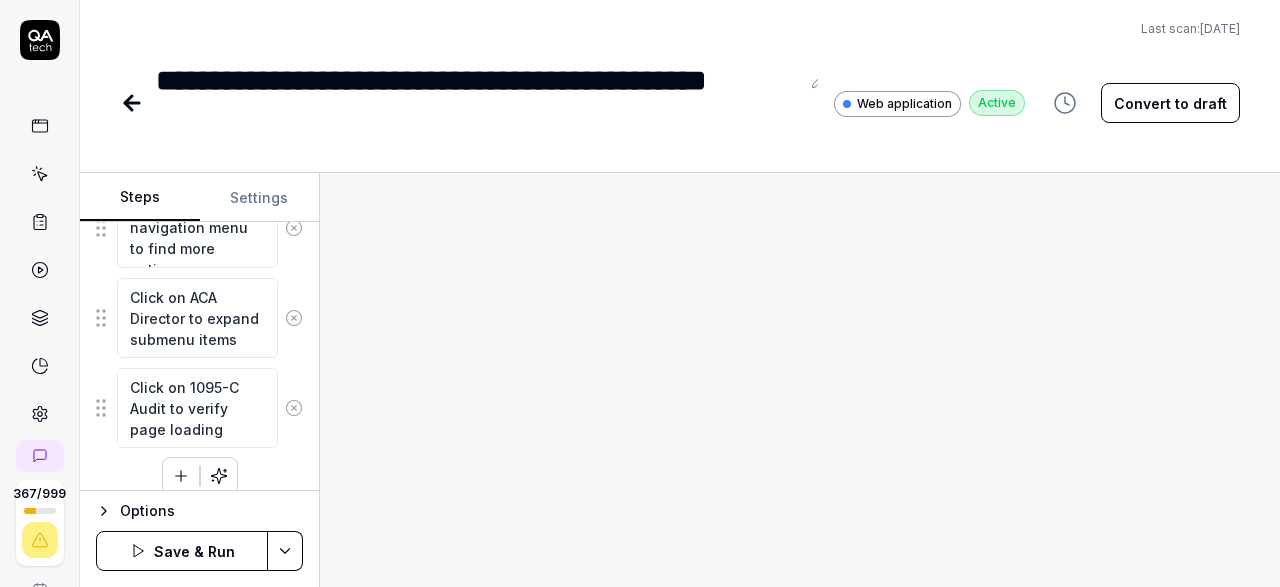 scroll, scrollTop: 963, scrollLeft: 0, axis: vertical 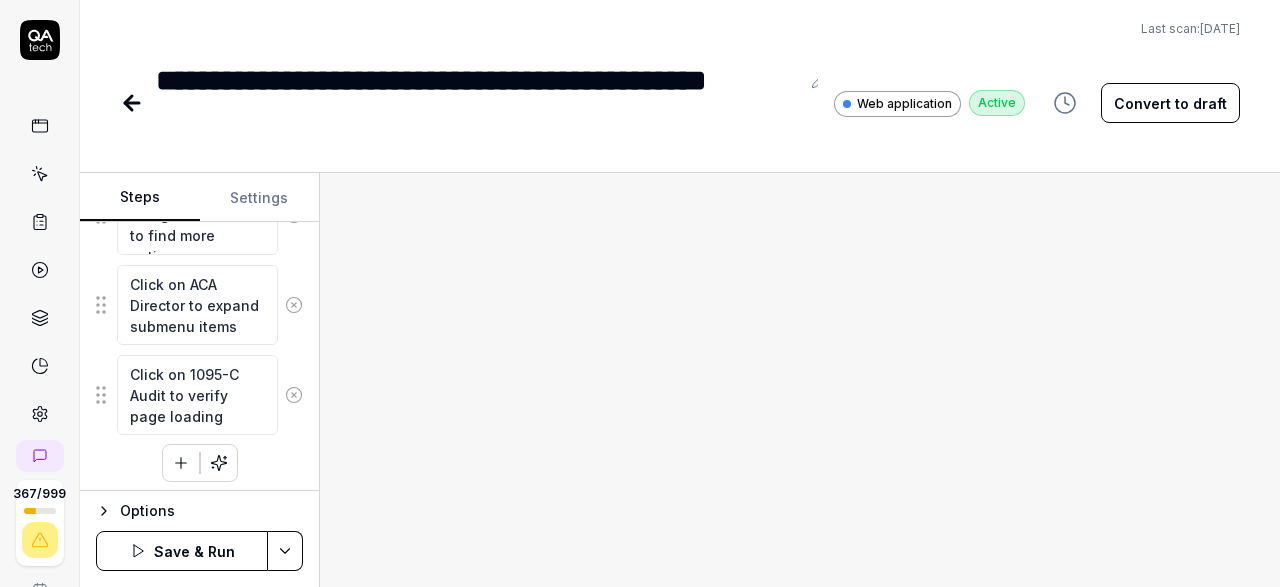 type on "ACA Director->Measurement Details" 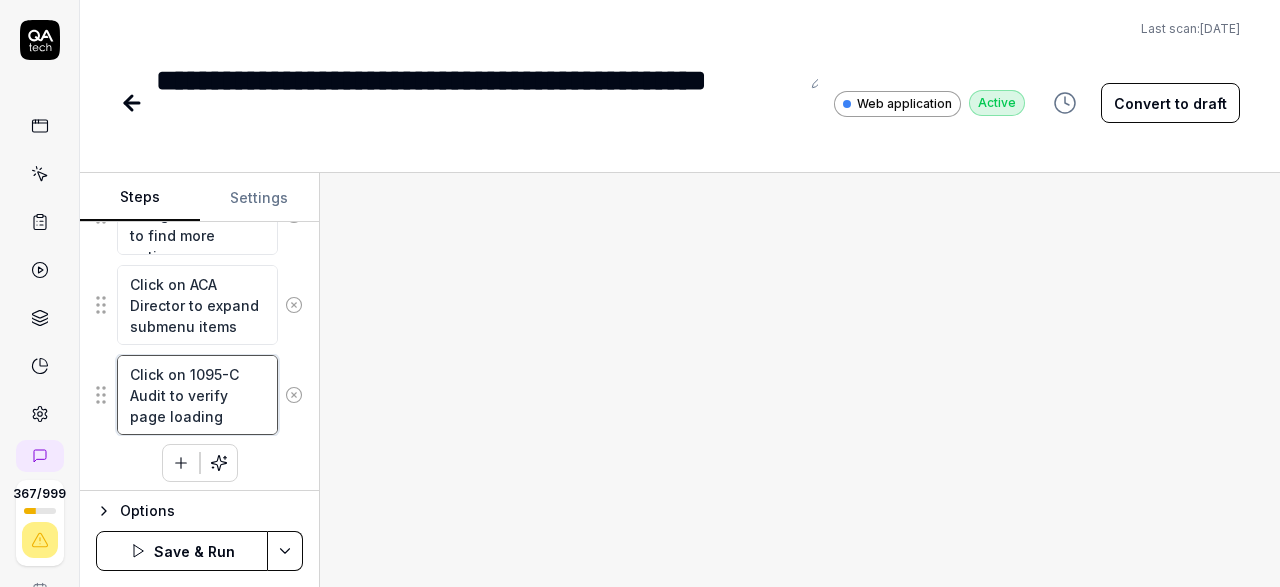 click on "Click on 1095-C Audit to verify page loading" at bounding box center [197, 395] 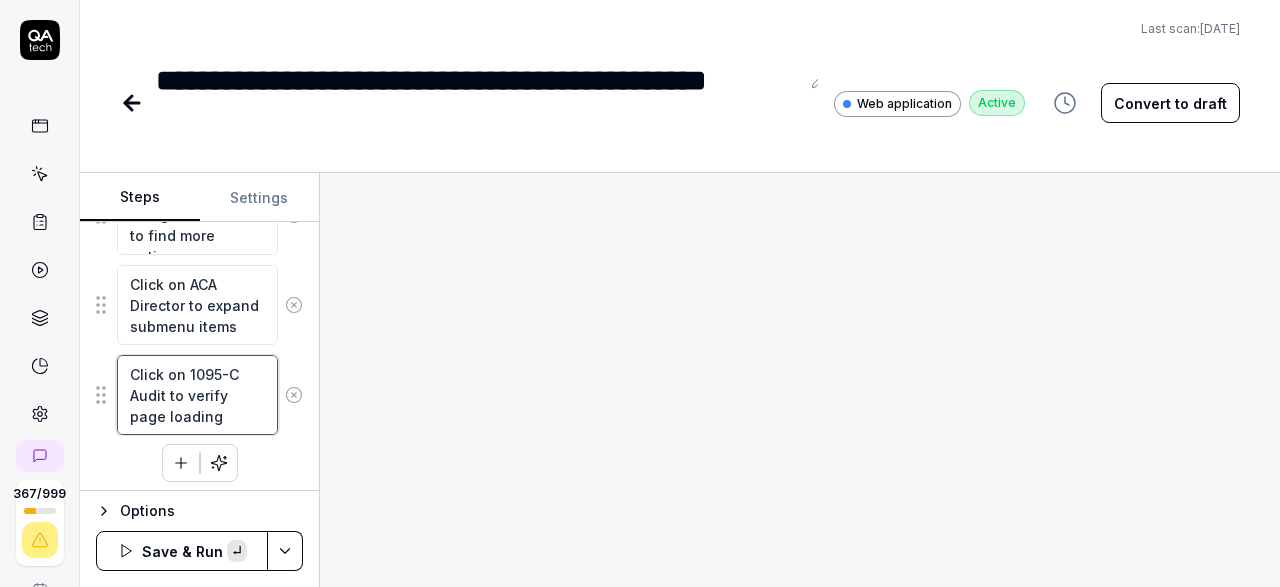 paste on "Measurement Details" 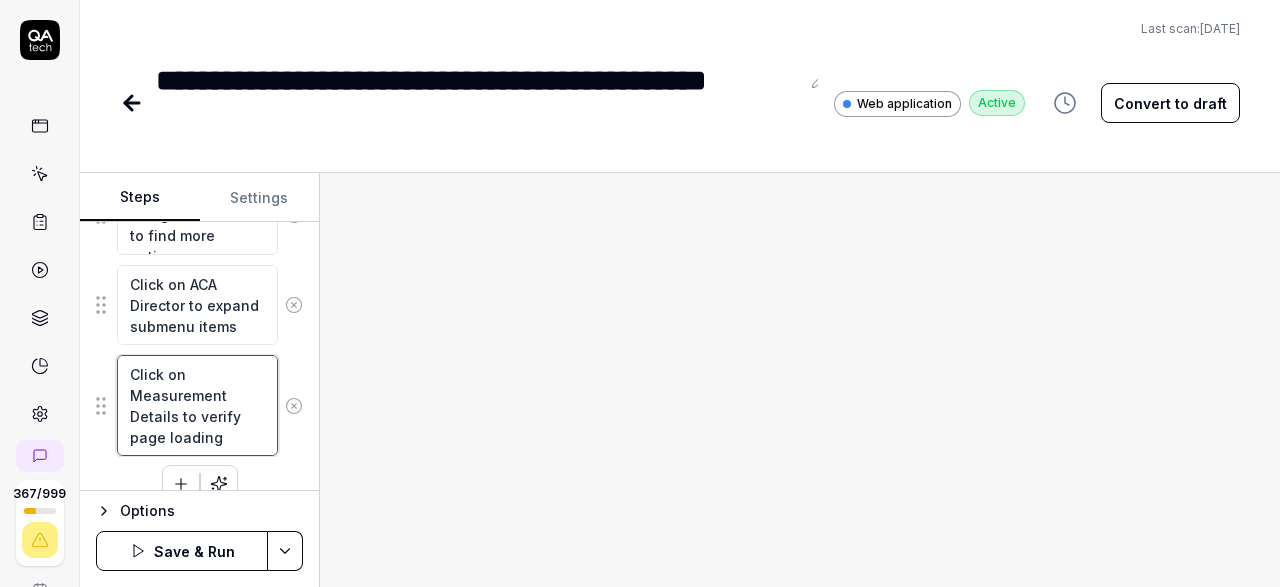 scroll, scrollTop: 984, scrollLeft: 0, axis: vertical 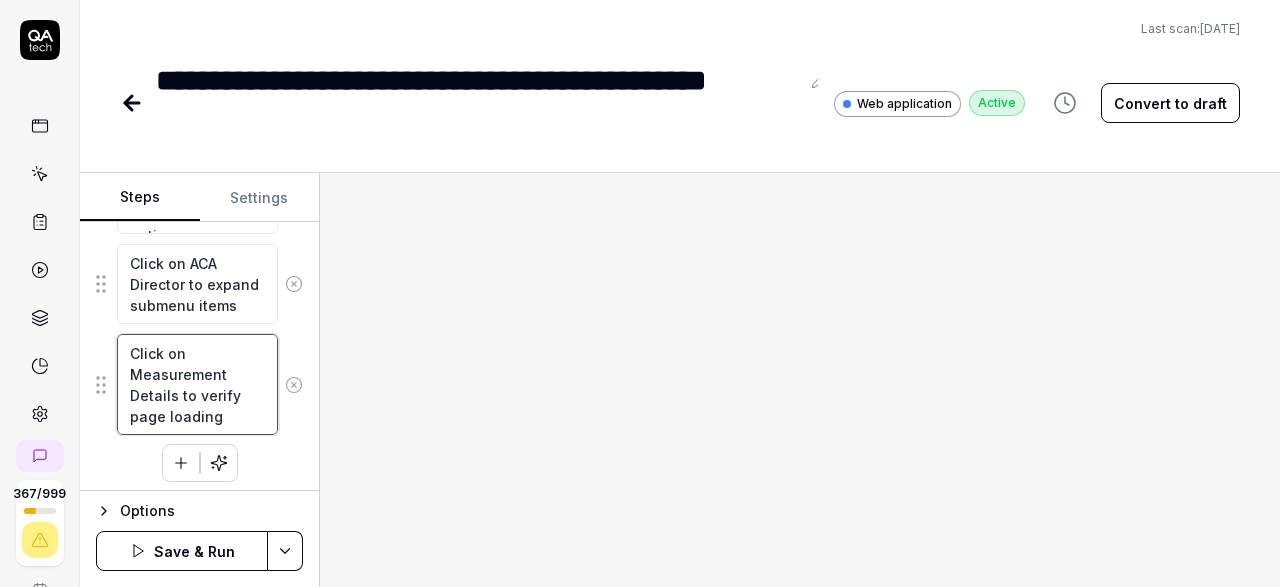 type on "Click on Measurement Details to verify page loading" 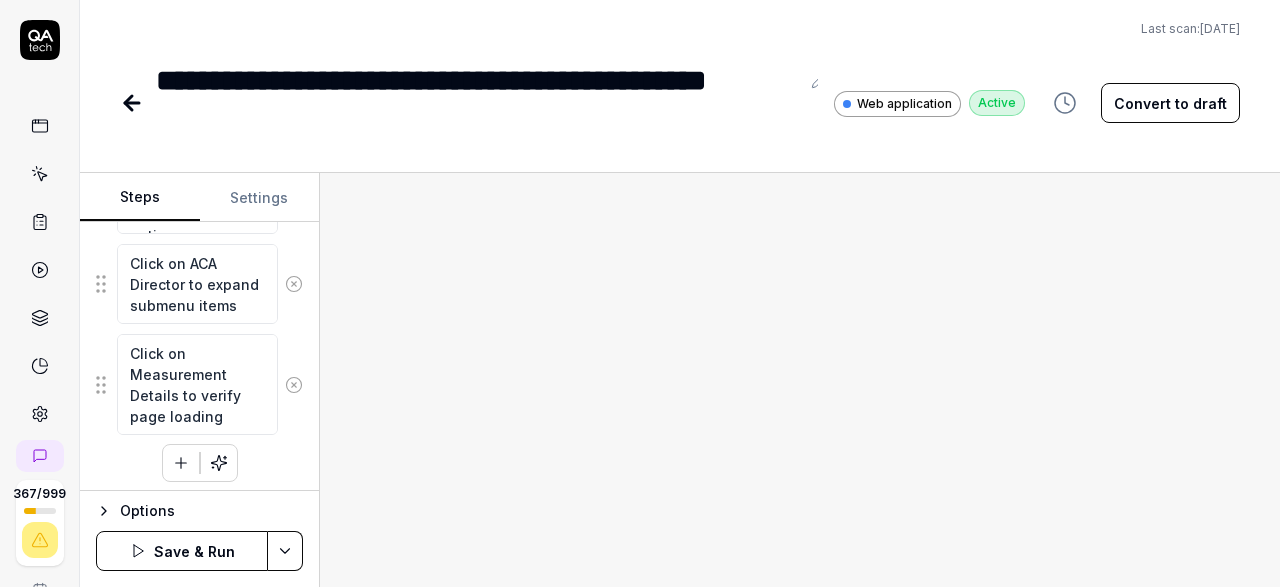 click on "**********" at bounding box center [640, 293] 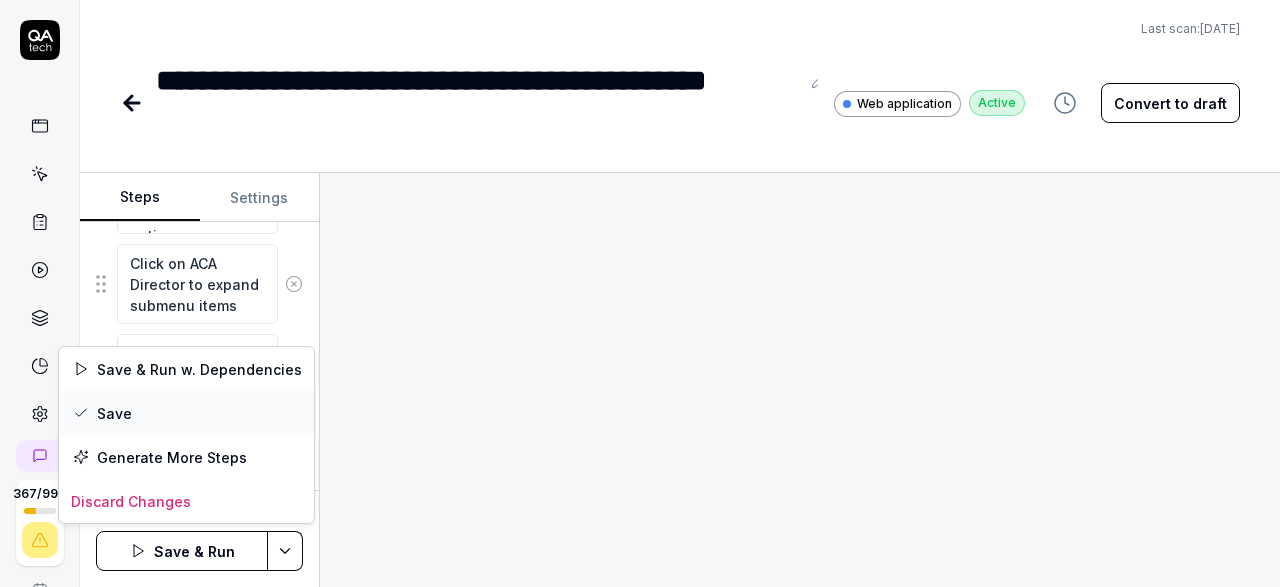 click on "Save" at bounding box center (186, 413) 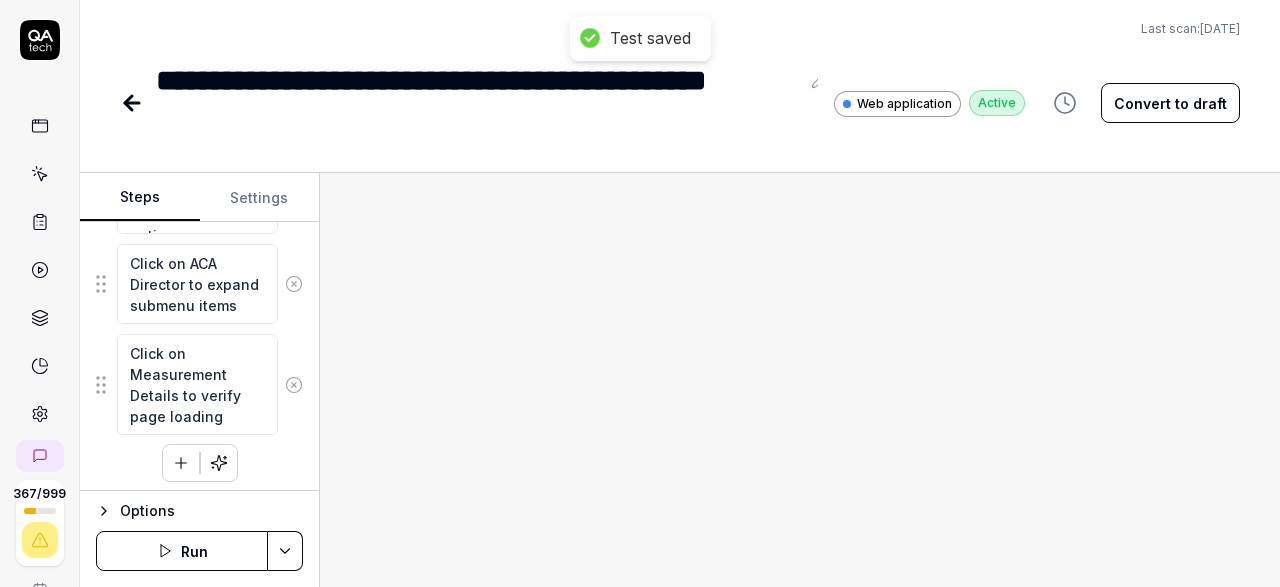 scroll, scrollTop: 732, scrollLeft: 0, axis: vertical 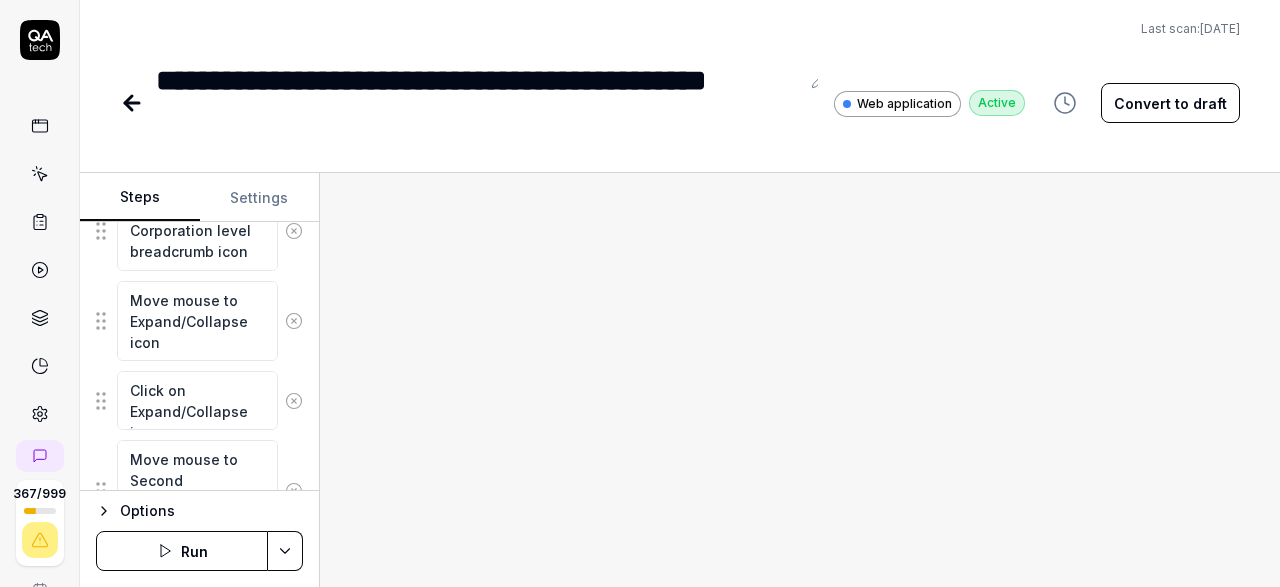 click on "Run" at bounding box center [182, 551] 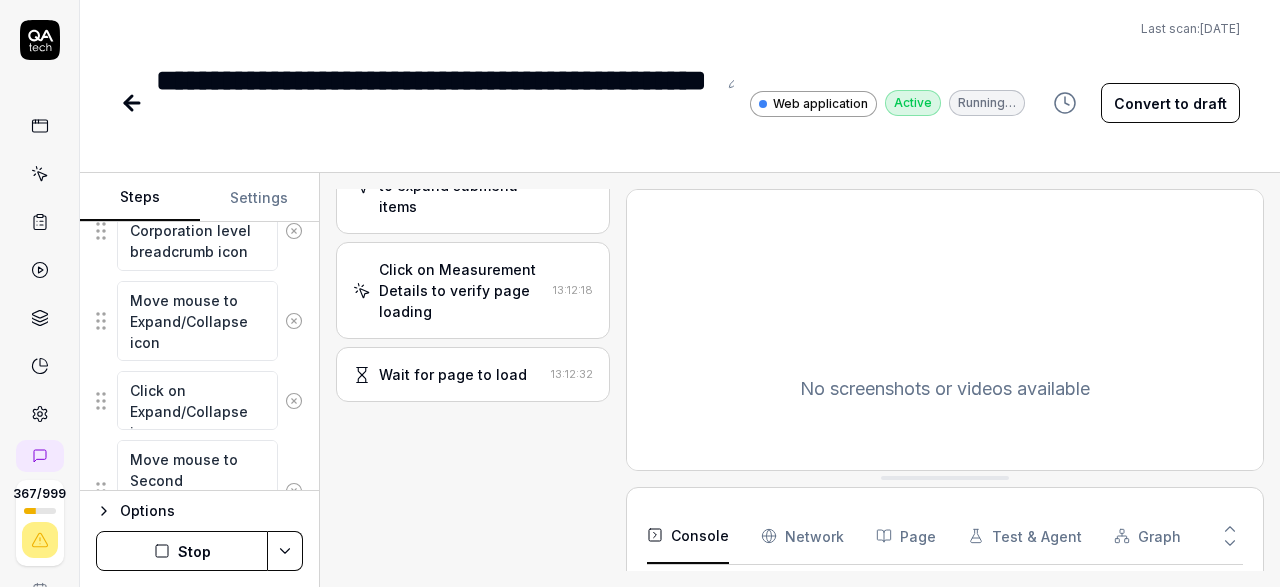 scroll, scrollTop: 805, scrollLeft: 0, axis: vertical 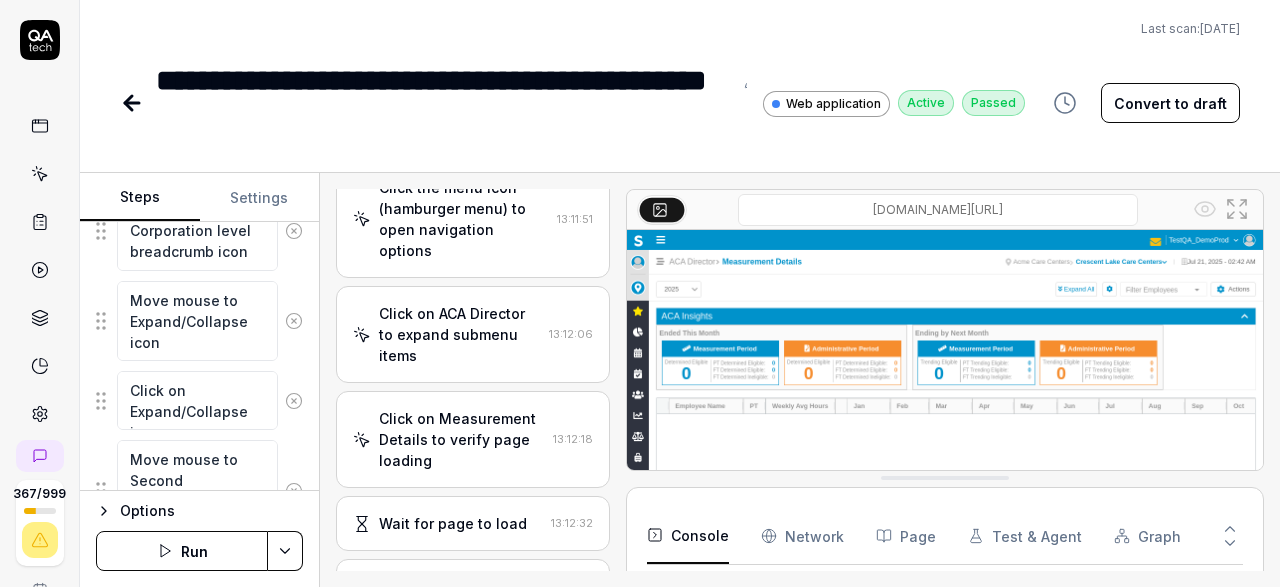 click 